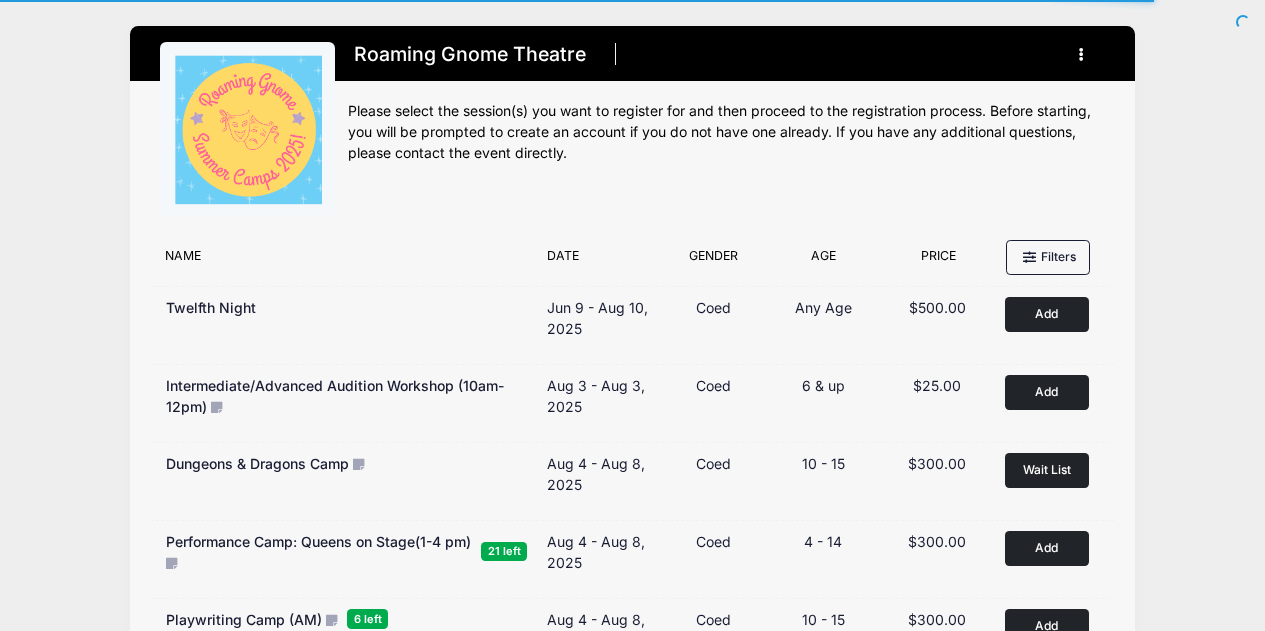 scroll, scrollTop: 0, scrollLeft: 0, axis: both 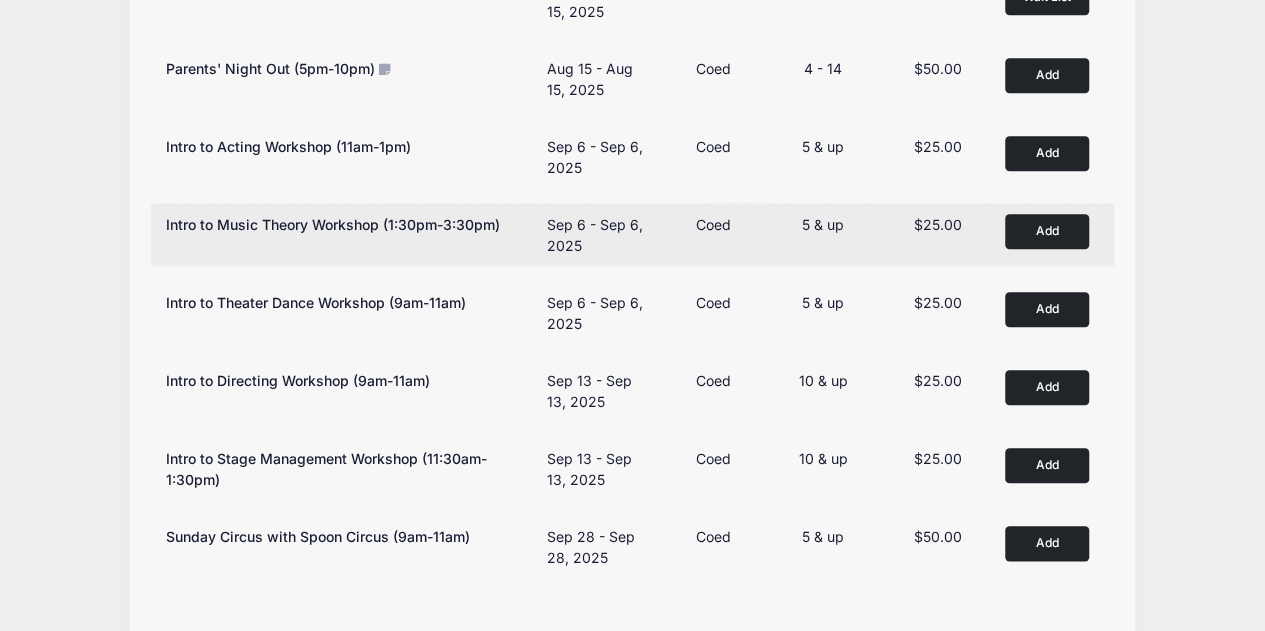 click on "Remove
Add  to Cart" at bounding box center (1052, 235) 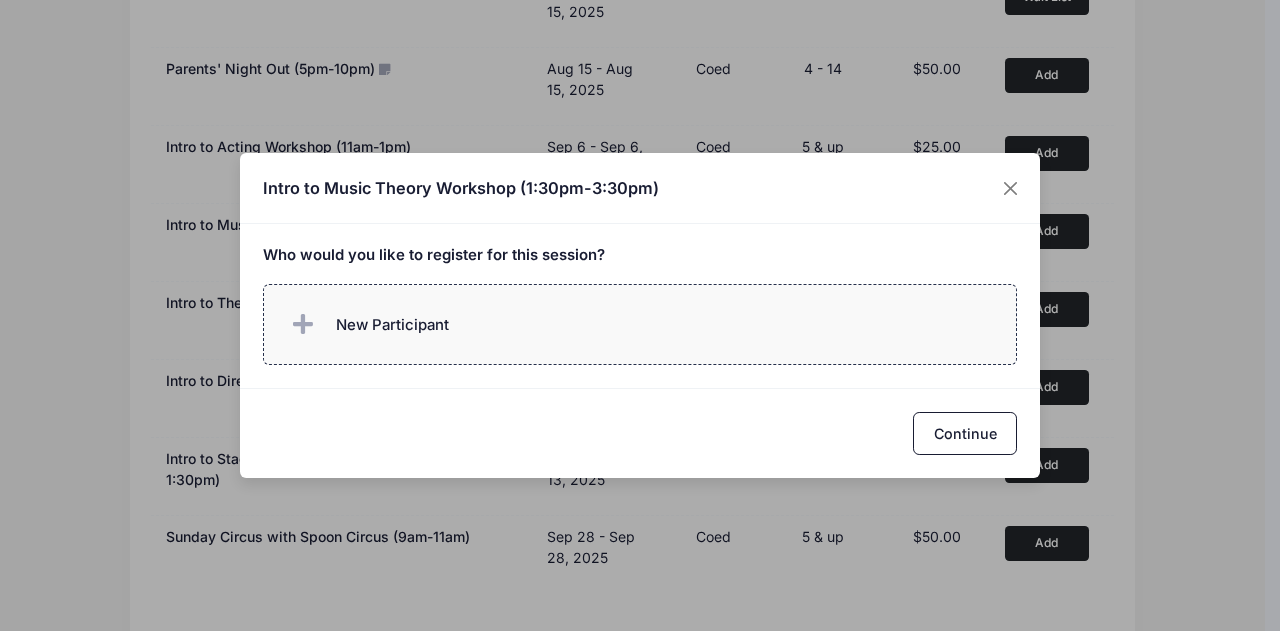click on "New Participant" at bounding box center (640, 324) 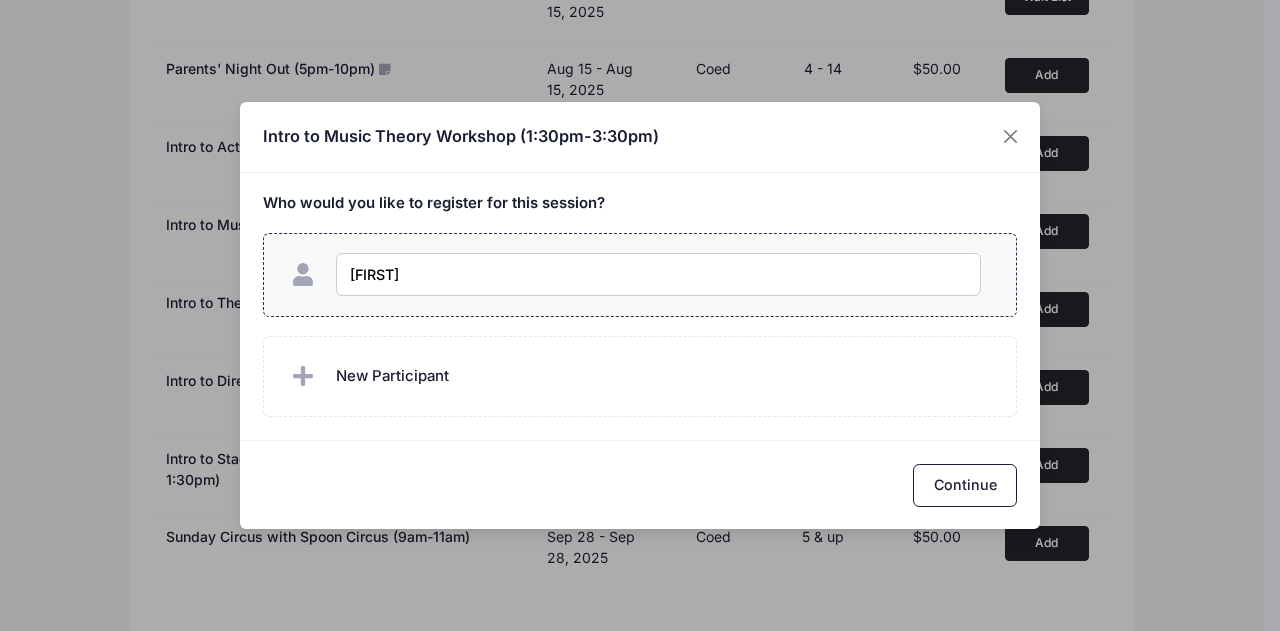 type on "[FIRST]" 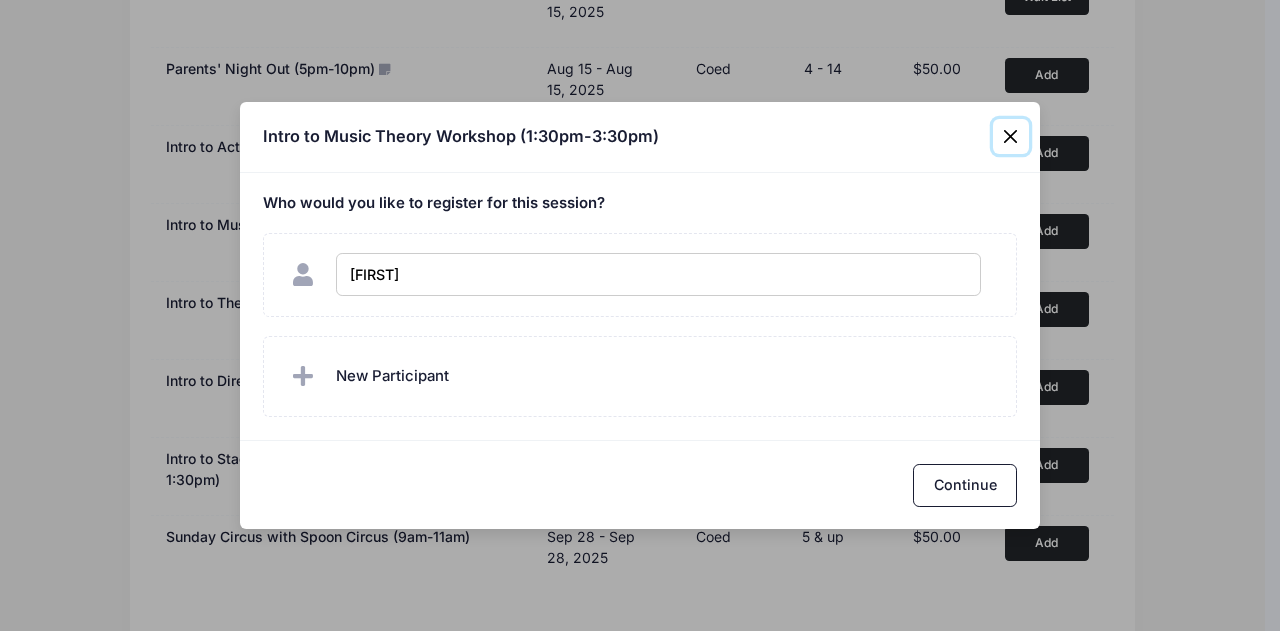 checkbox on "true" 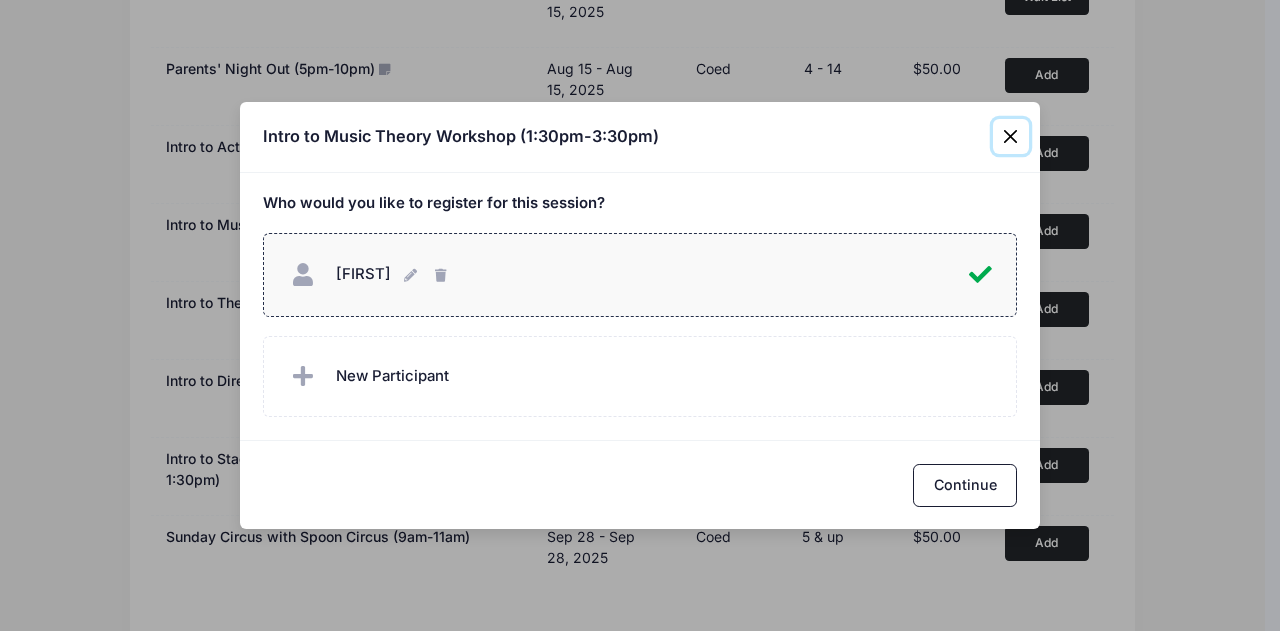 click at bounding box center (1011, 137) 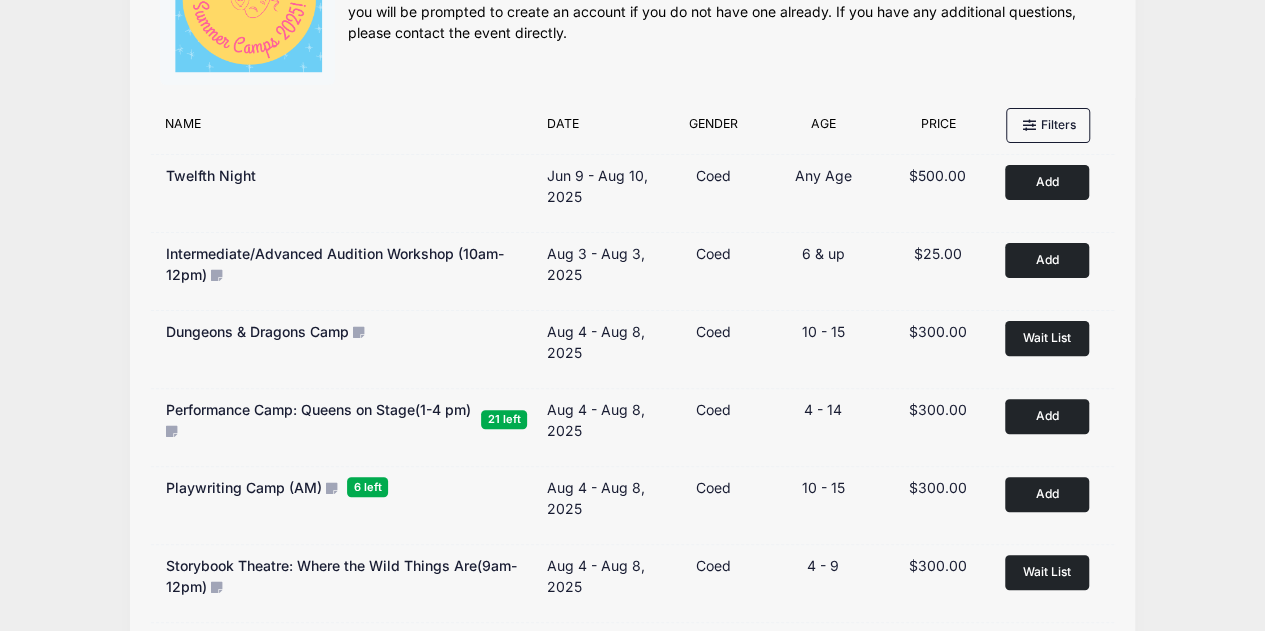 scroll, scrollTop: 0, scrollLeft: 0, axis: both 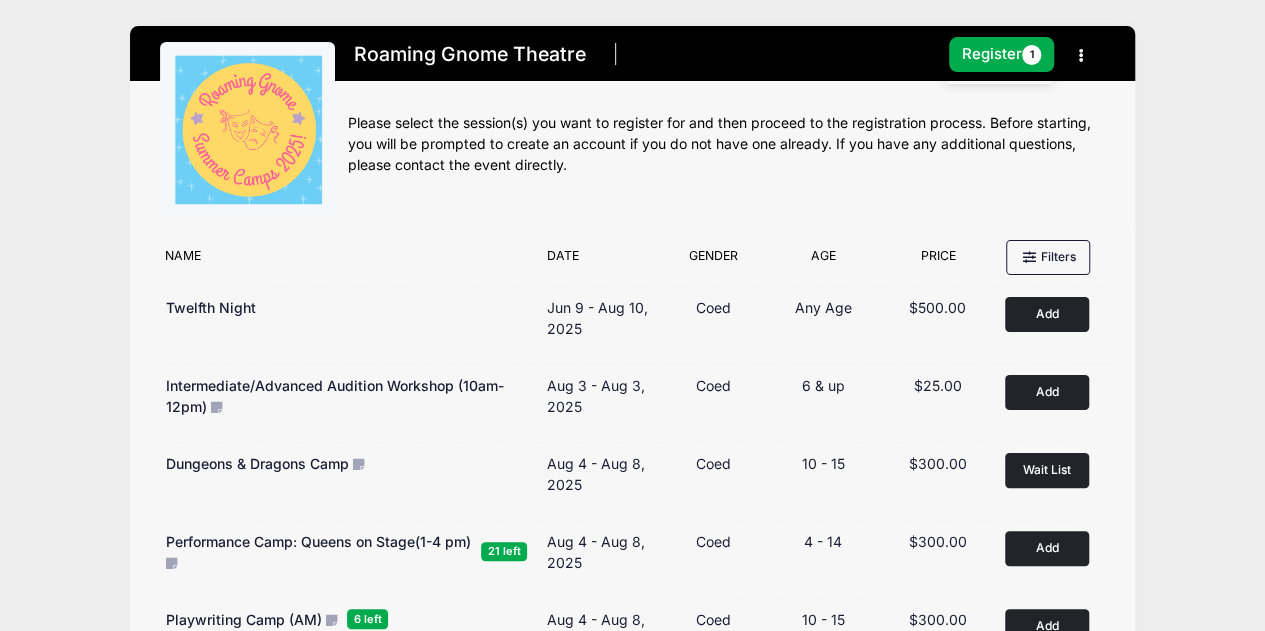click at bounding box center [1084, 56] 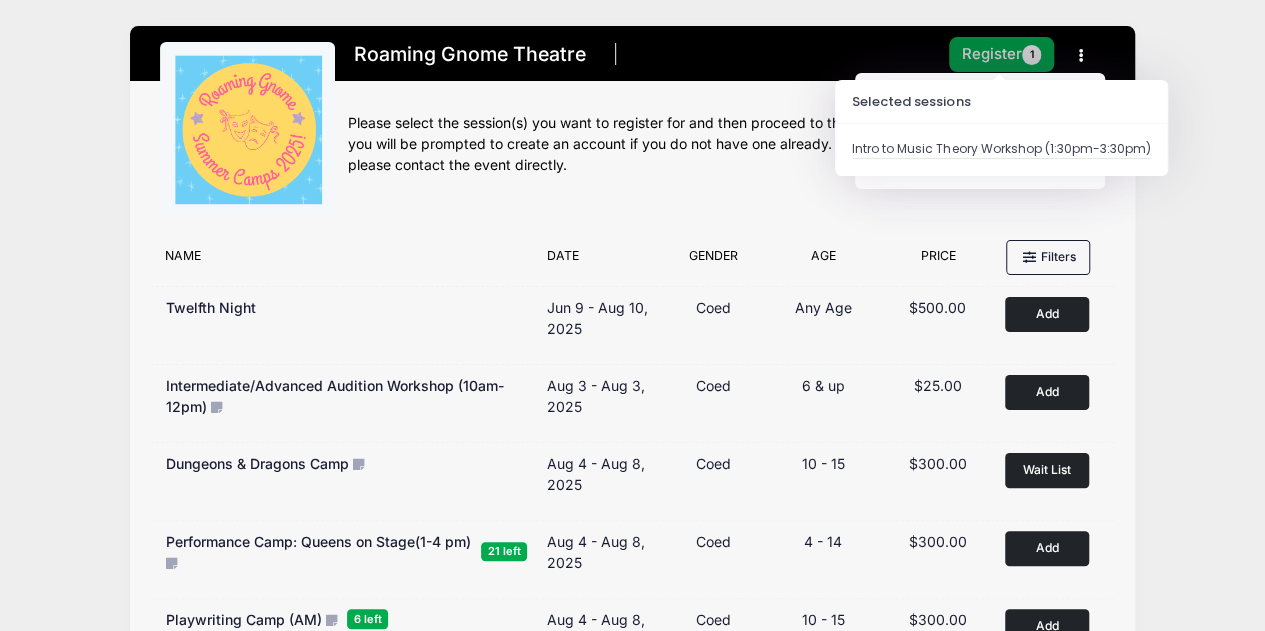 click on "Register  1" at bounding box center (1002, 54) 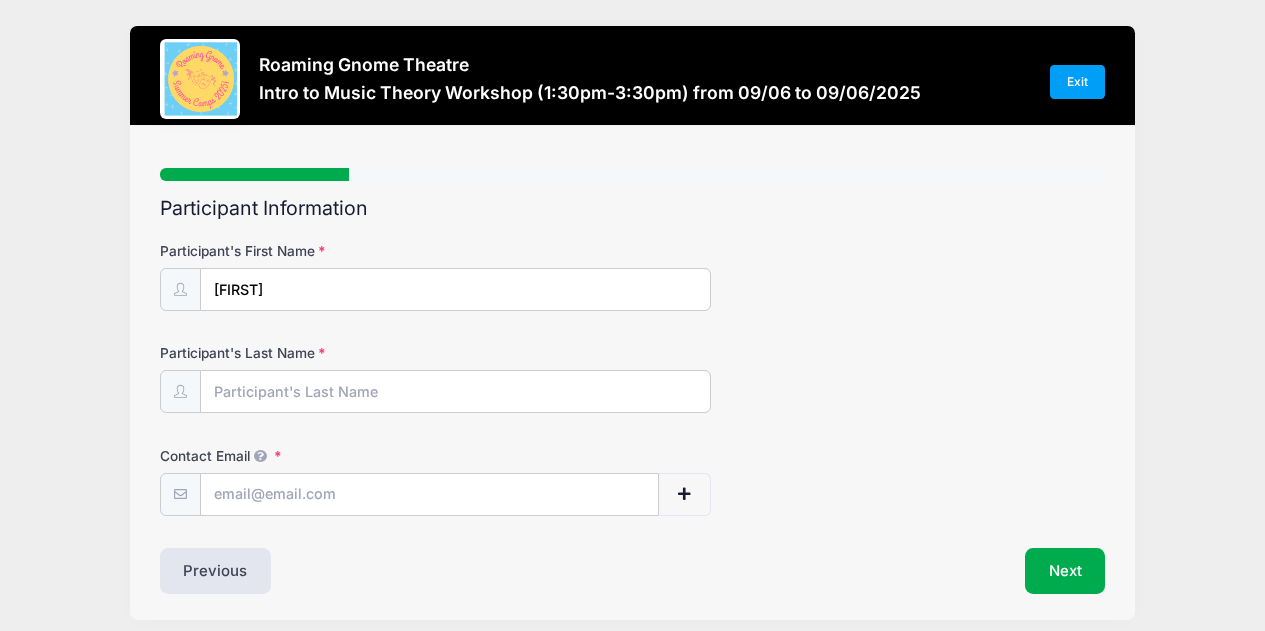 scroll, scrollTop: 0, scrollLeft: 0, axis: both 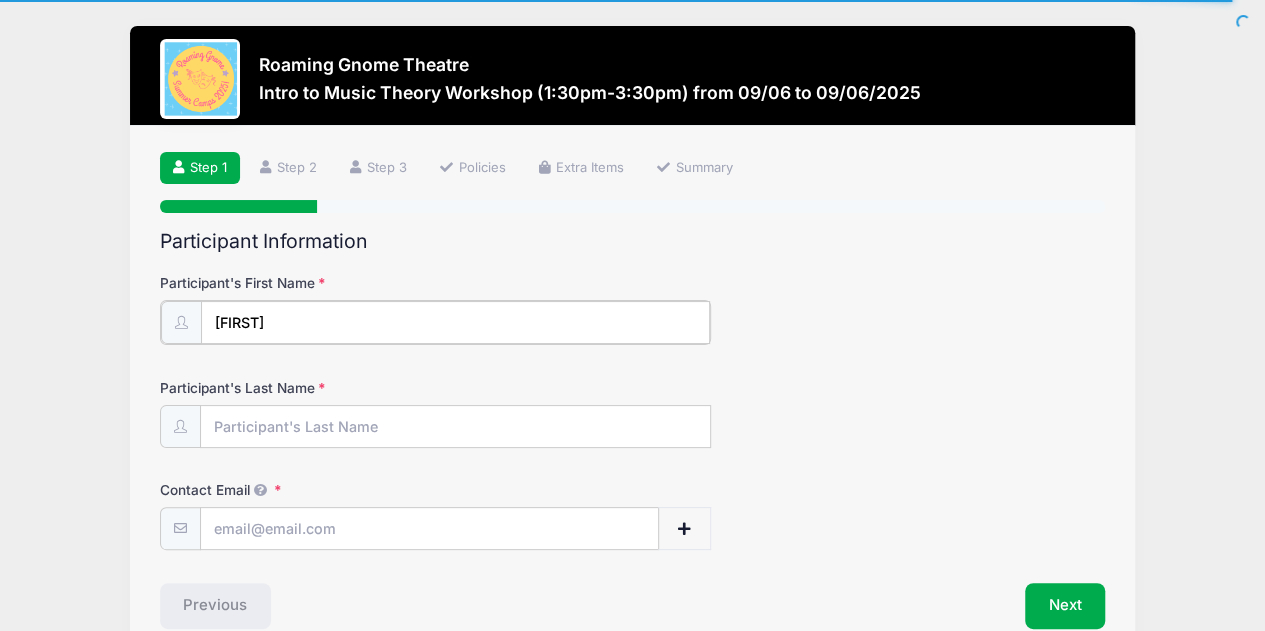 drag, startPoint x: 322, startPoint y: 325, endPoint x: 110, endPoint y: 309, distance: 212.60292 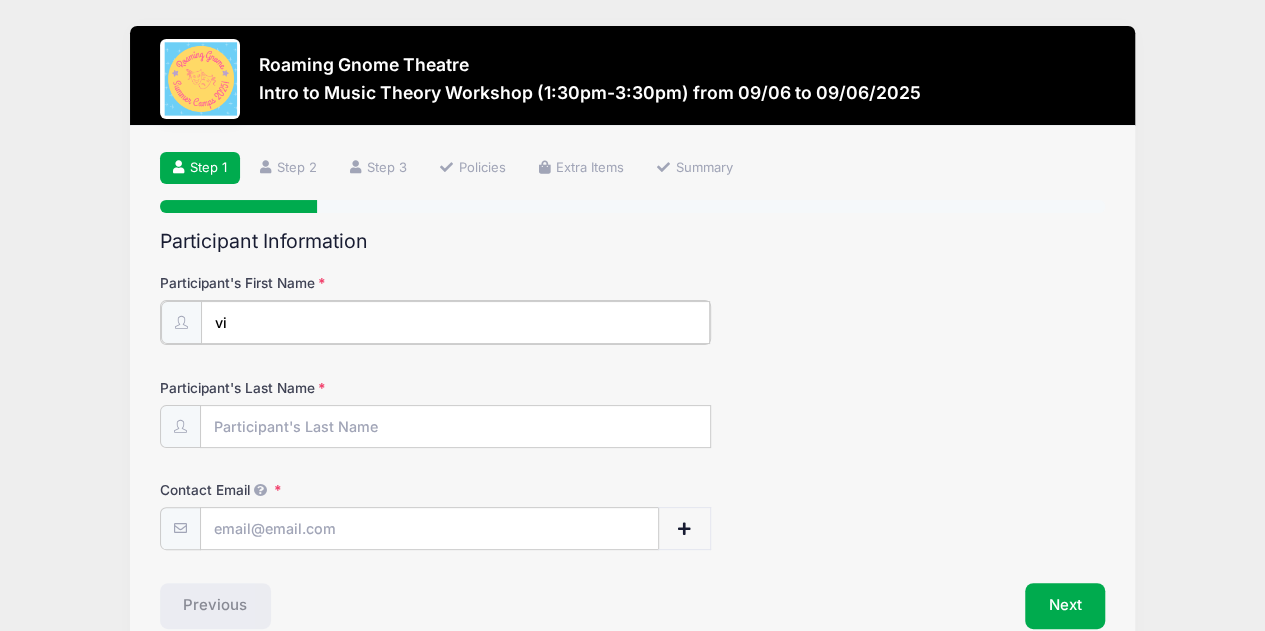 type on "v" 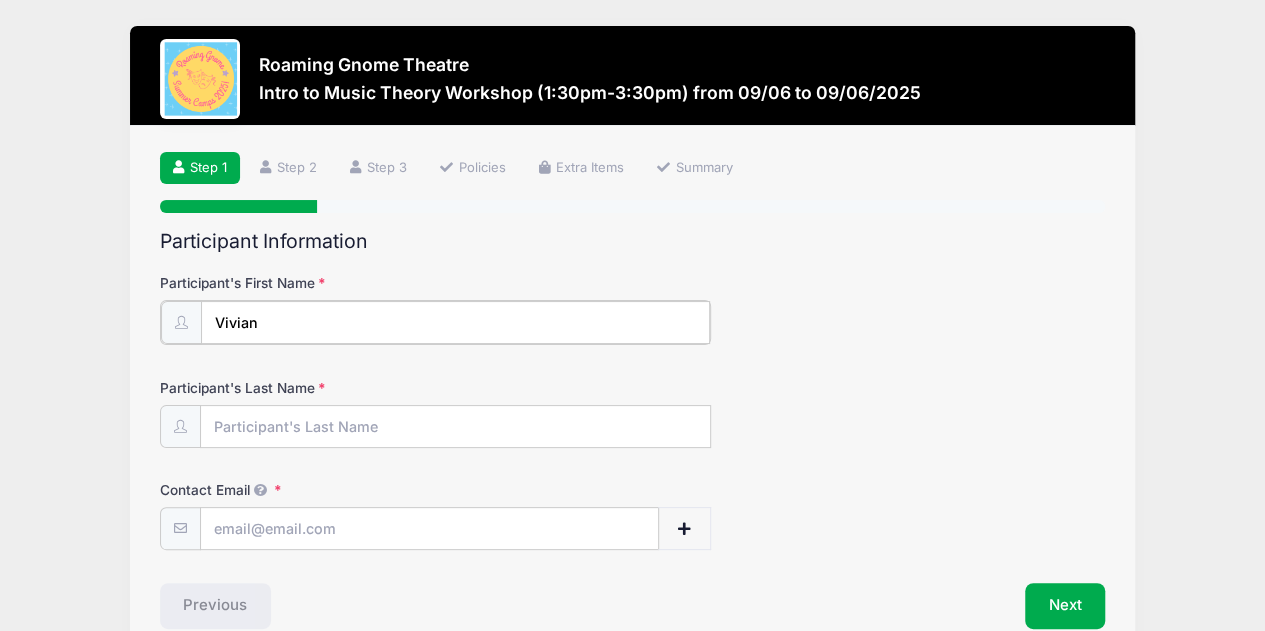 type on "Vivian" 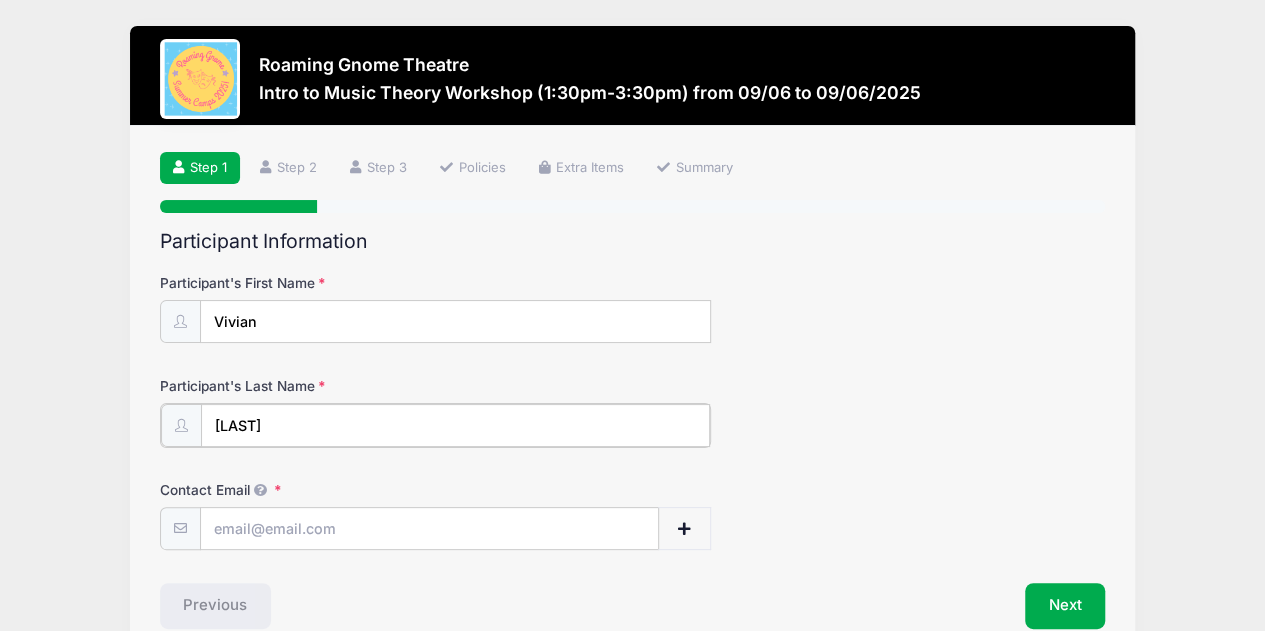 type on "[LAST]" 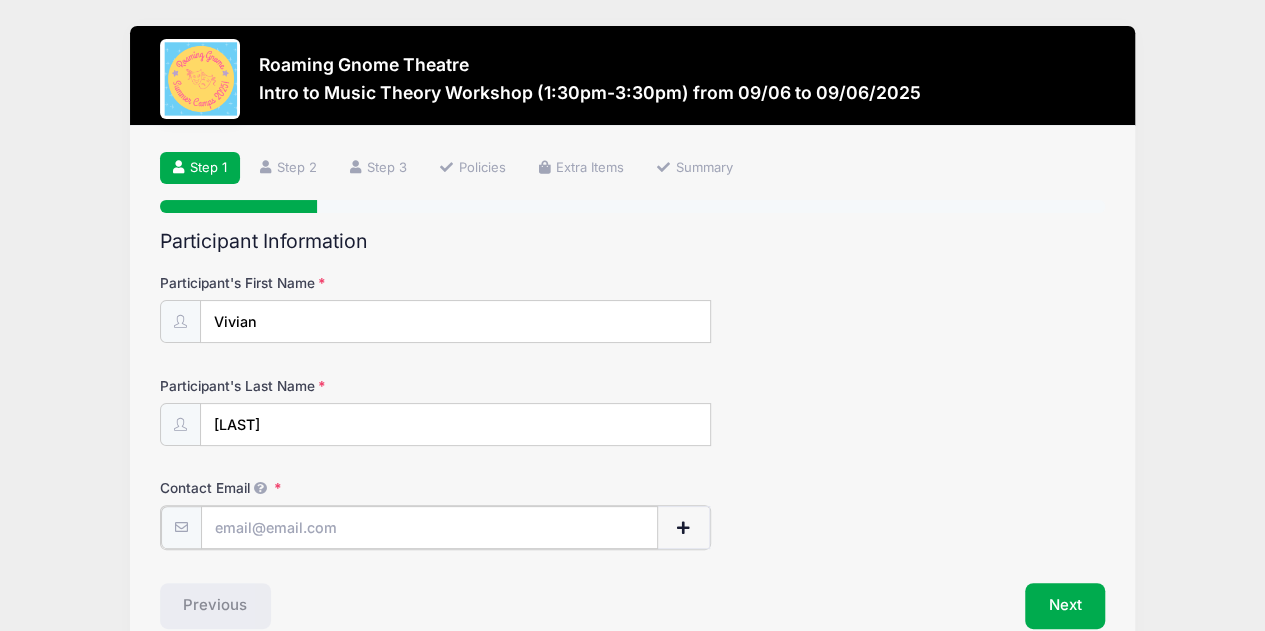 click on "Contact Email" at bounding box center [430, 527] 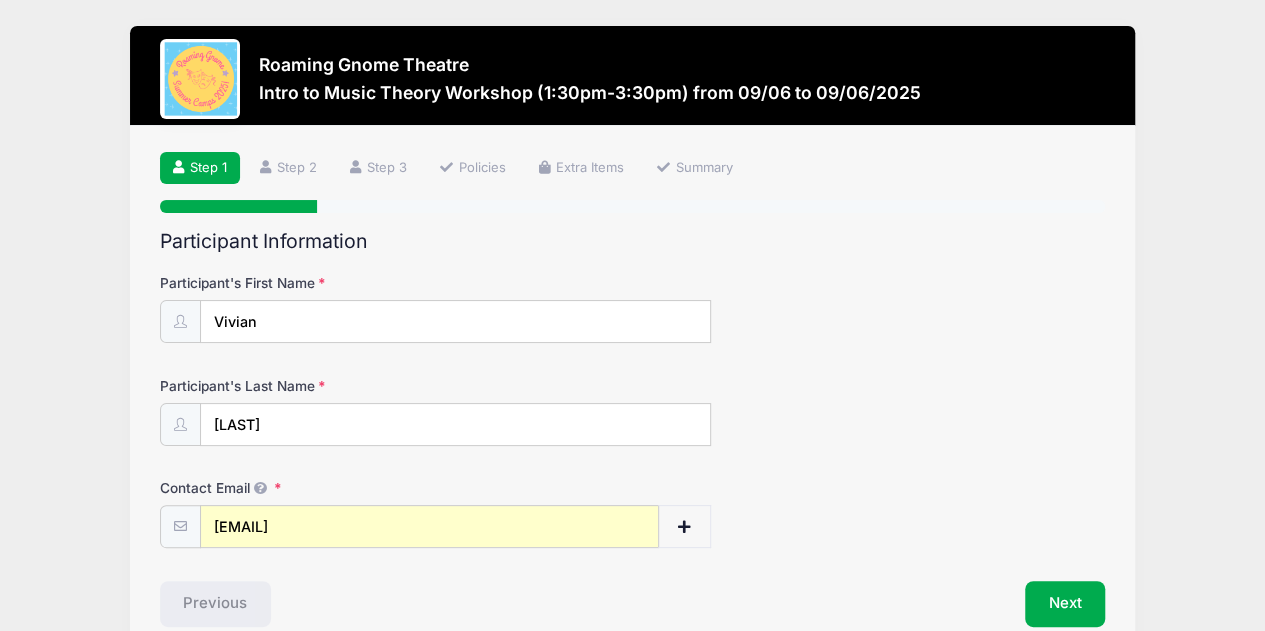 scroll, scrollTop: 97, scrollLeft: 0, axis: vertical 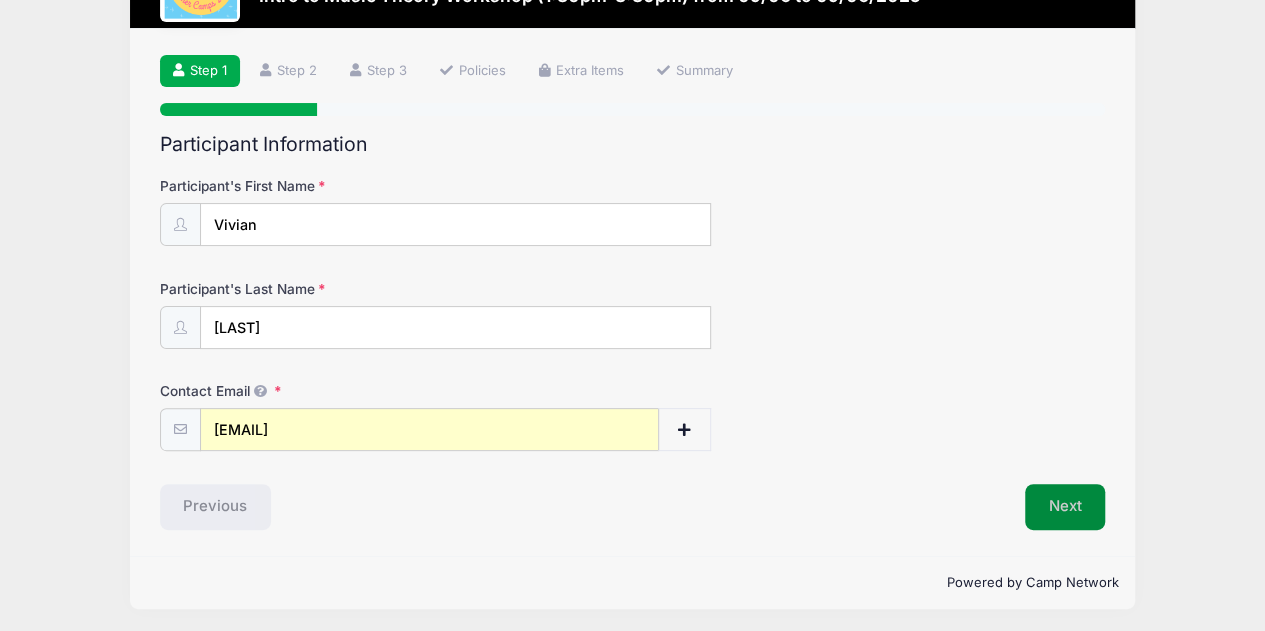 click on "Next" at bounding box center (1065, 507) 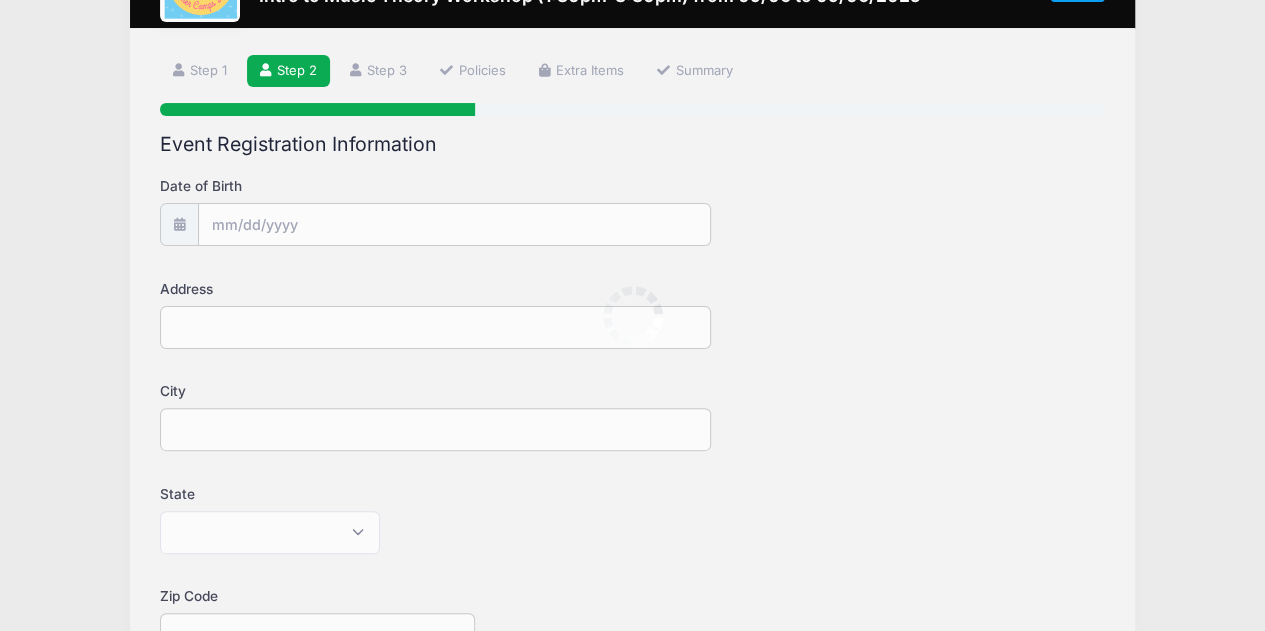 scroll, scrollTop: 0, scrollLeft: 0, axis: both 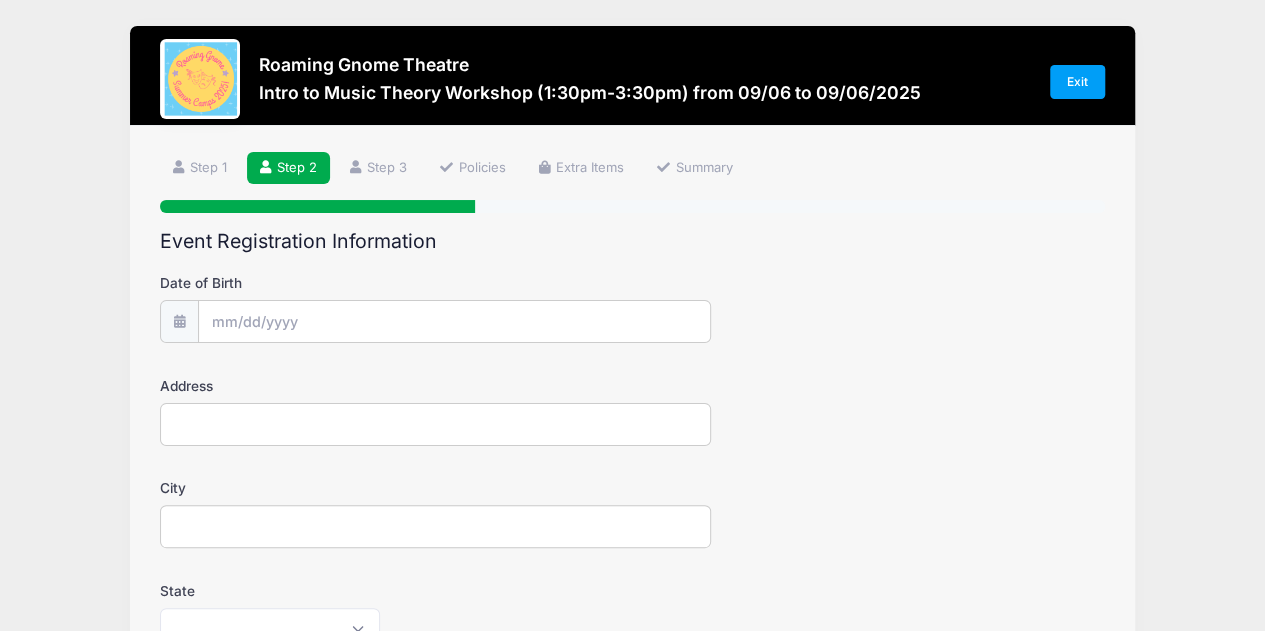 click on "Date of Birth" at bounding box center (633, 308) 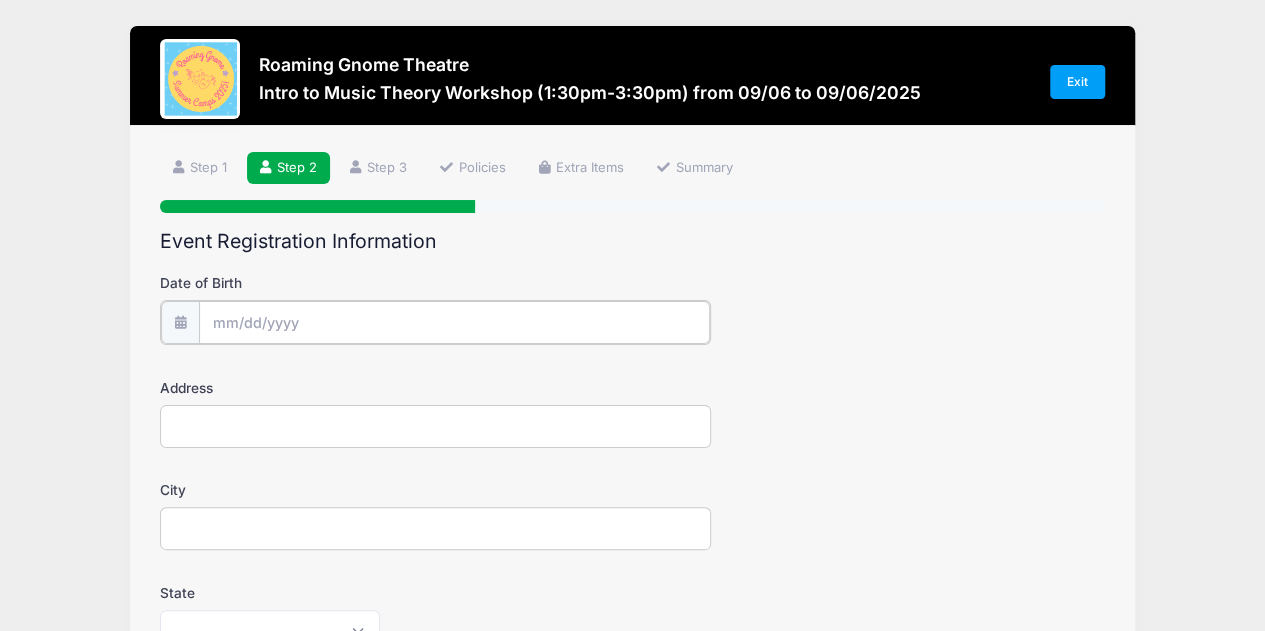 click on "Date of Birth" at bounding box center (455, 322) 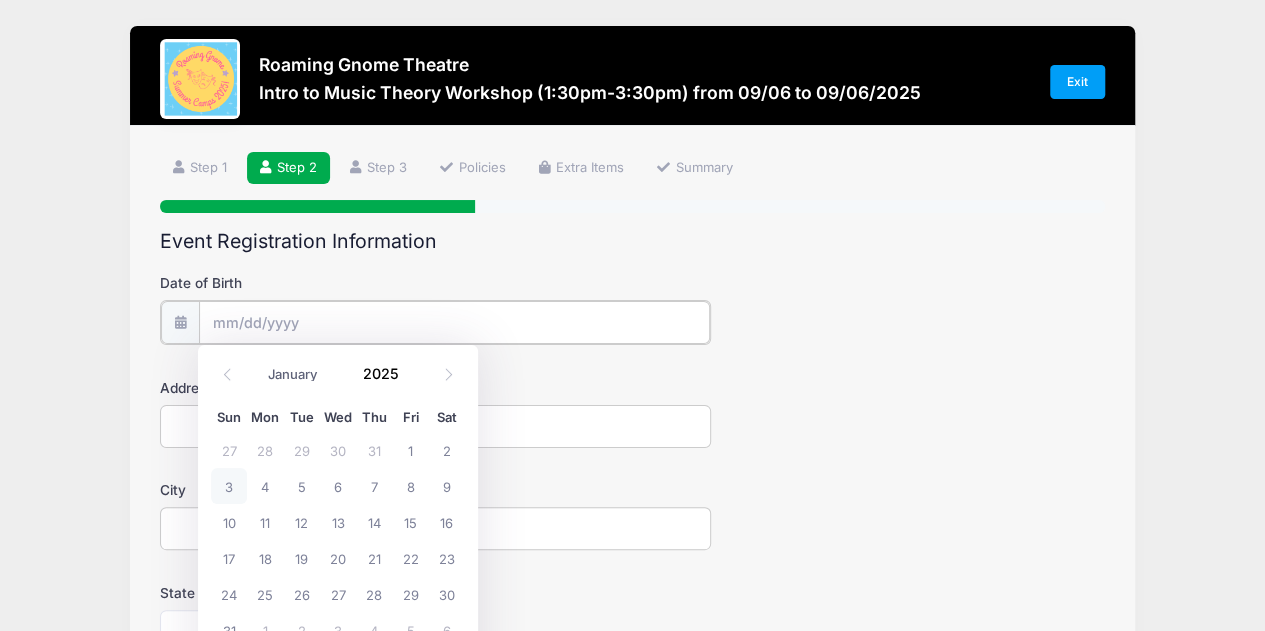 click on "Date of Birth" at bounding box center (455, 322) 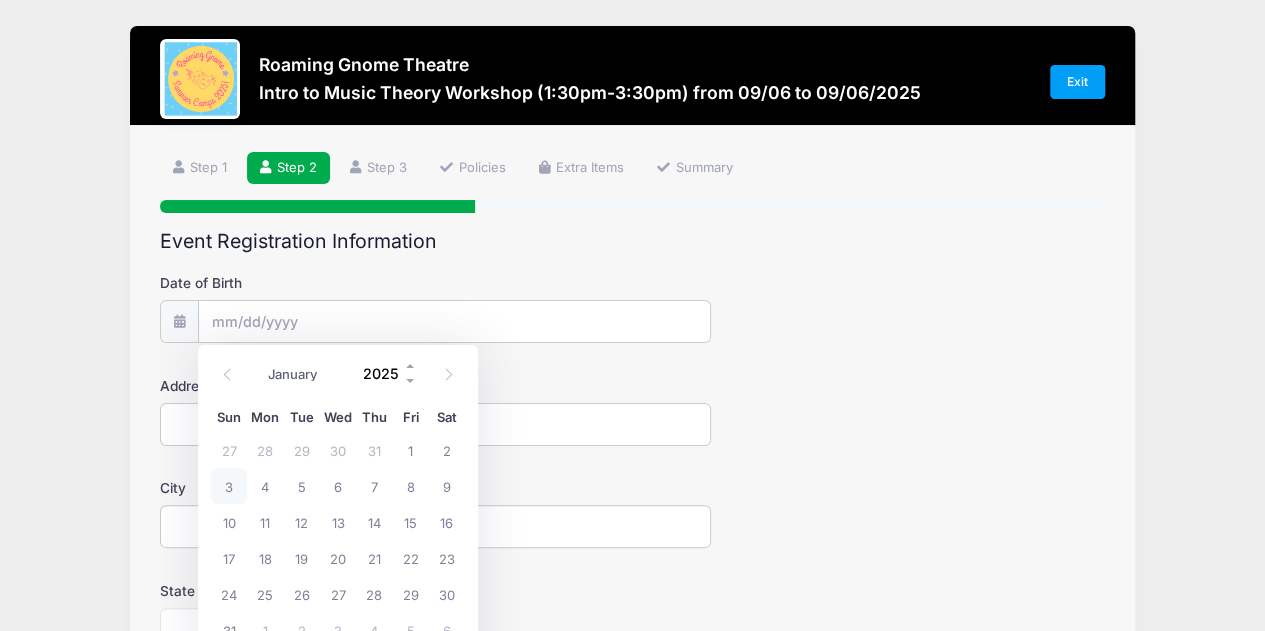 click on "2025" at bounding box center (385, 374) 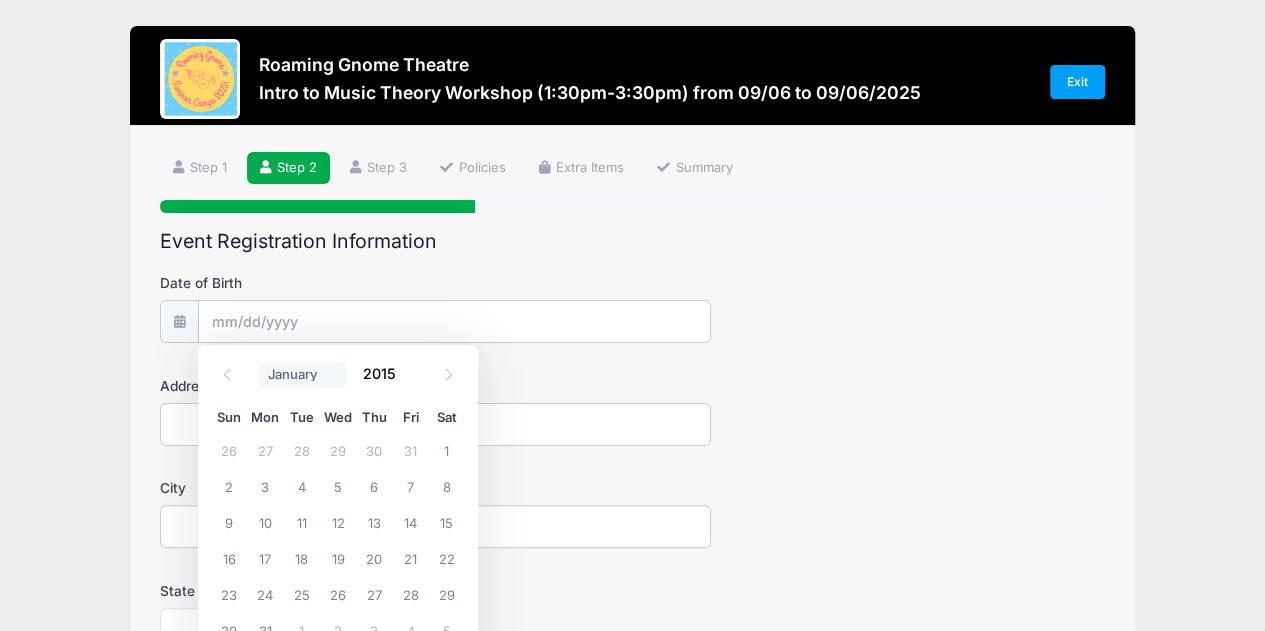 type on "2015" 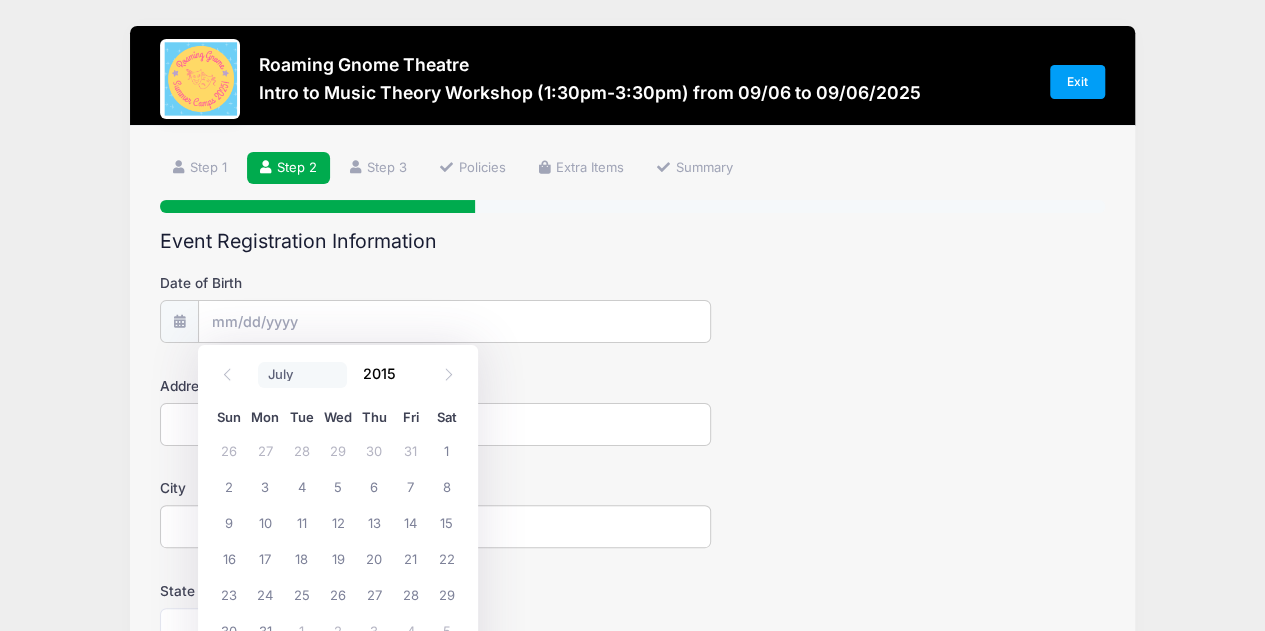click on "January February March April May June July August September October November December" at bounding box center (302, 375) 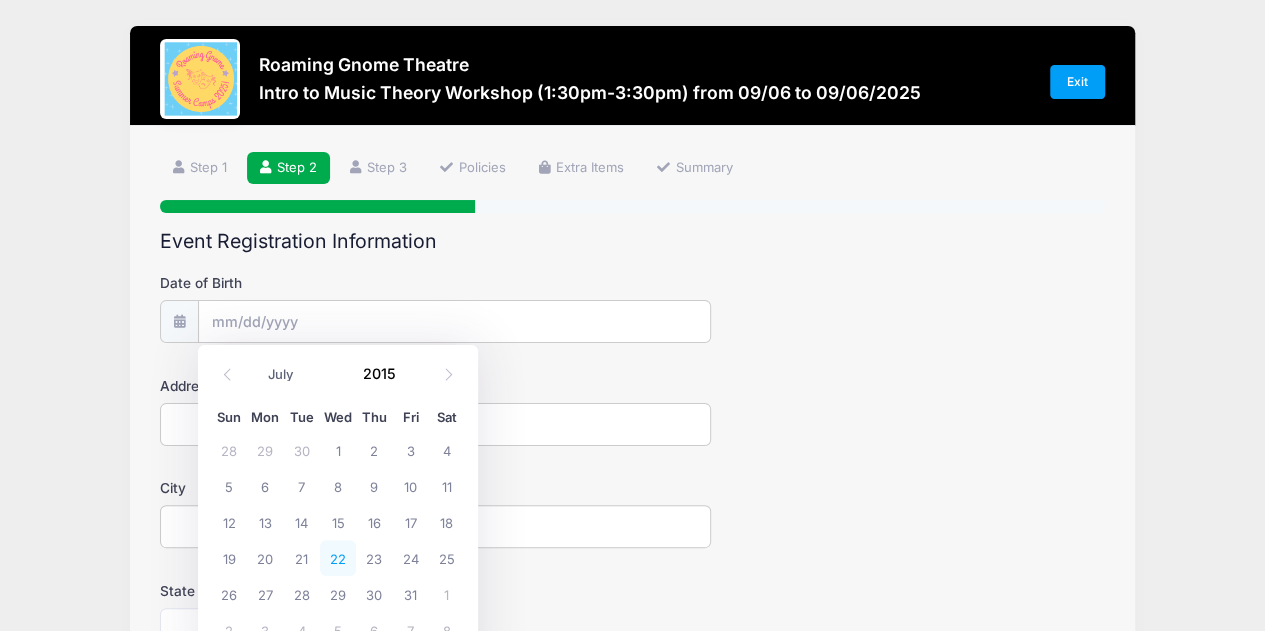 click on "22" at bounding box center [338, 558] 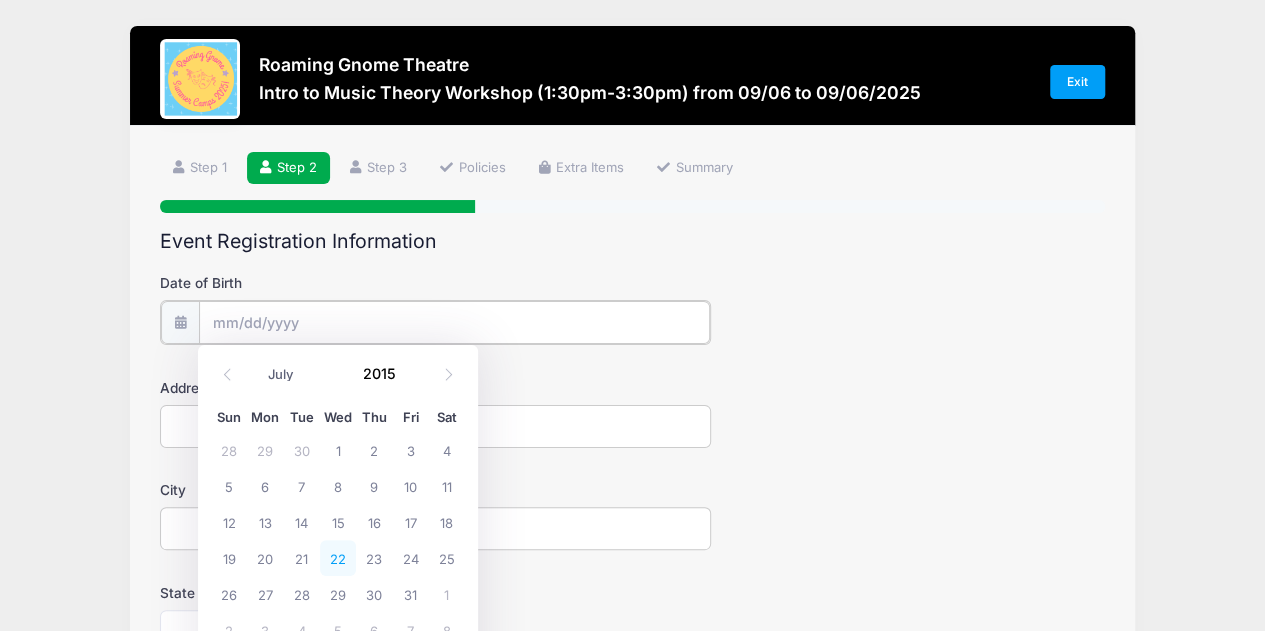 type on "[DATE]" 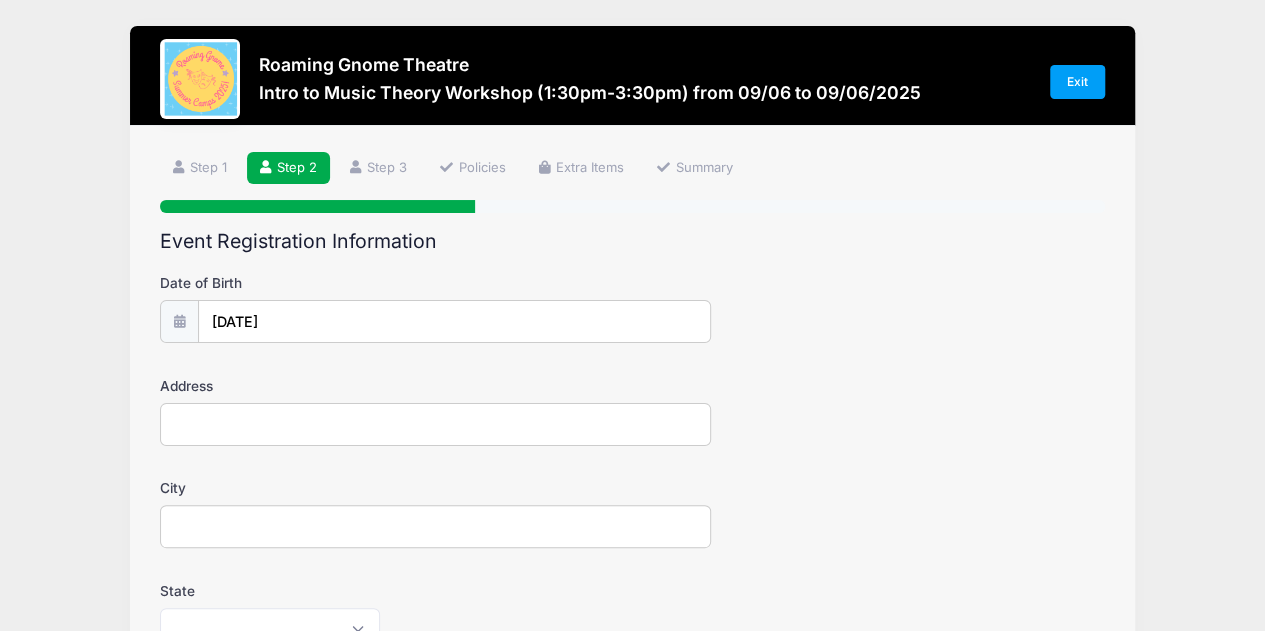 click on "Address" at bounding box center (436, 424) 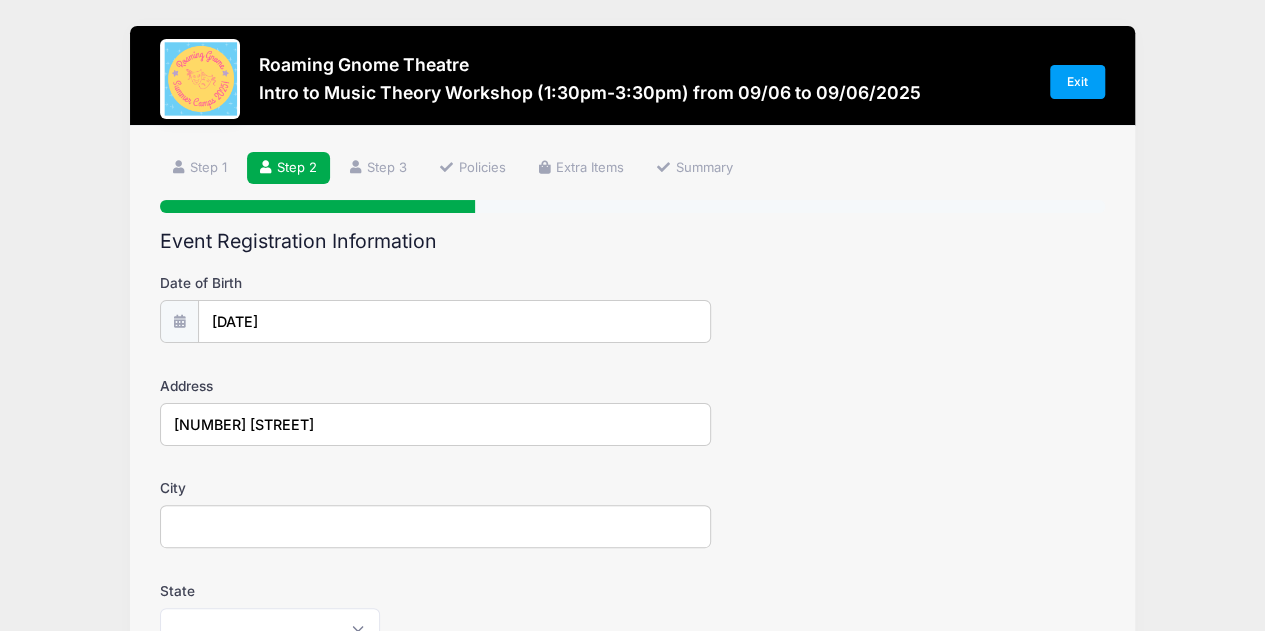 type on "[NUMBER] [STREET]" 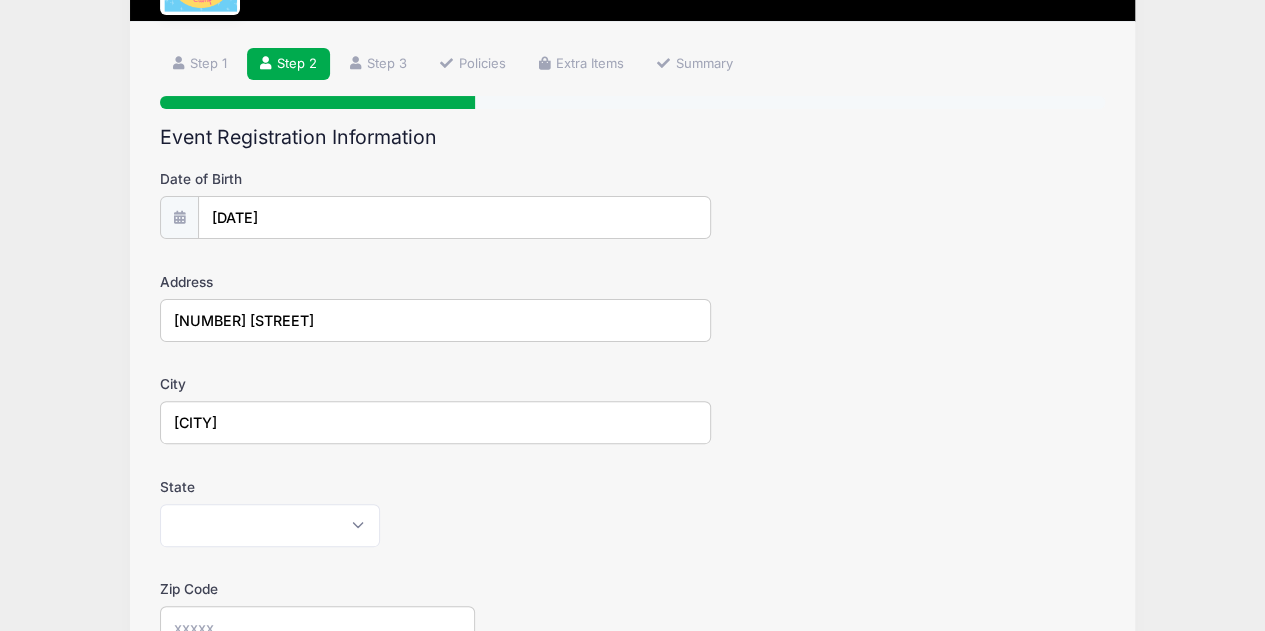 scroll, scrollTop: 164, scrollLeft: 0, axis: vertical 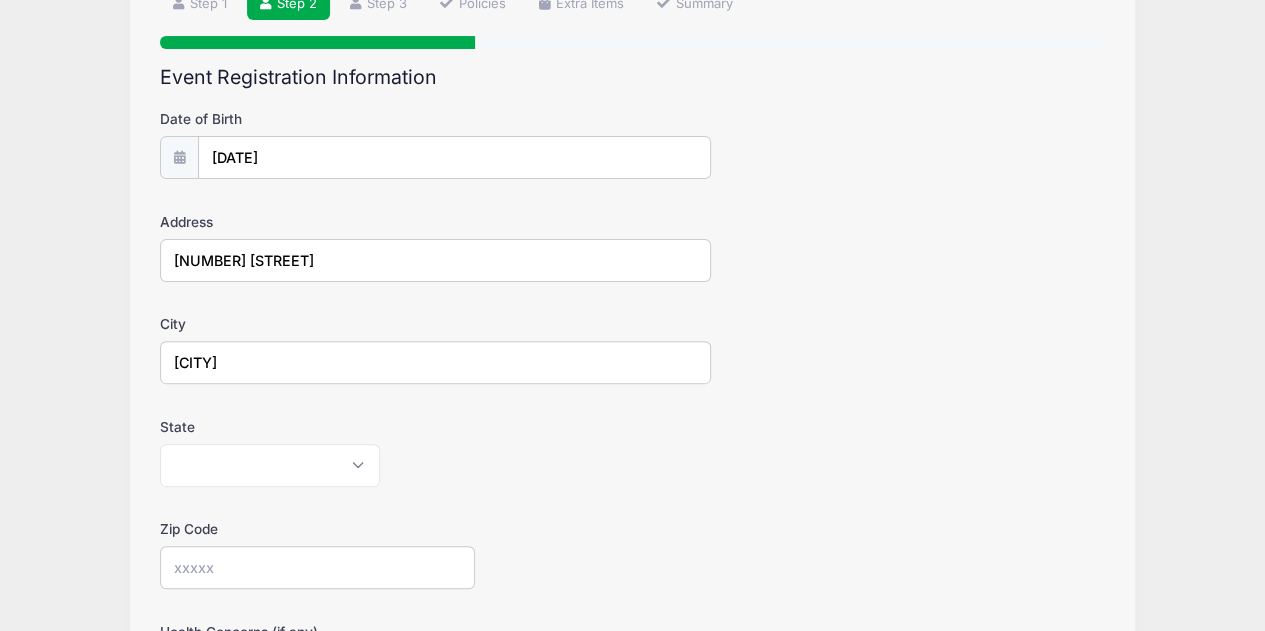 type on "[CITY]" 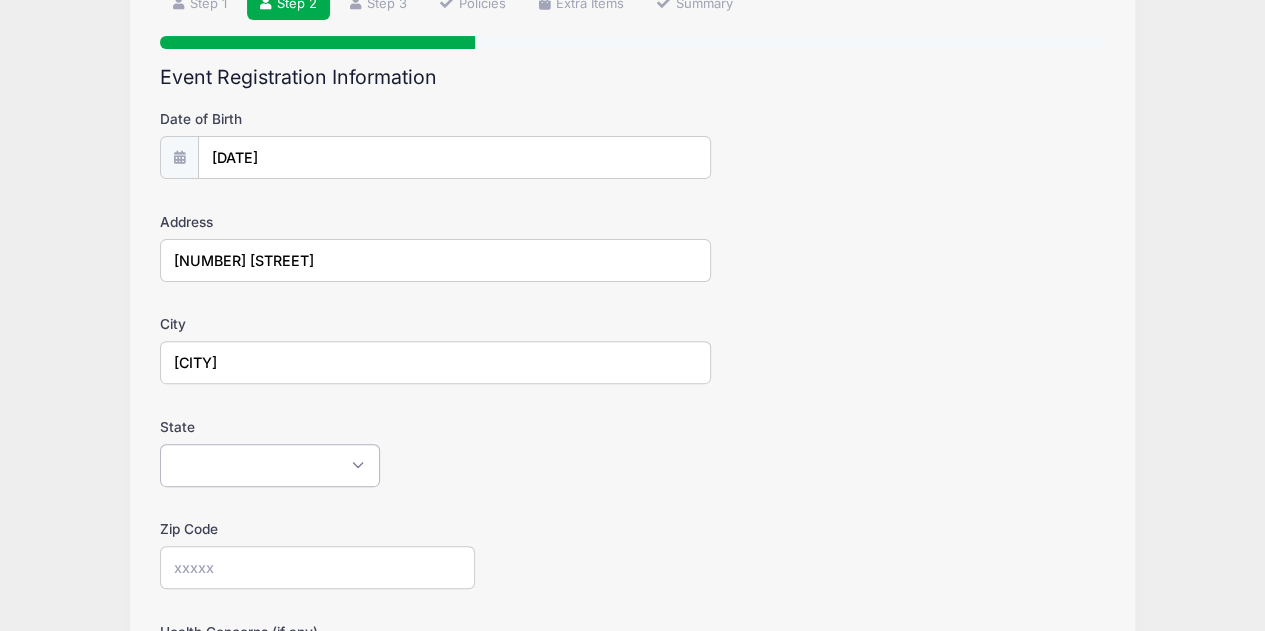 click on "Alabama Alaska American Samoa Arizona Arkansas Armed Forces Africa Armed Forces Americas Armed Forces Canada Armed Forces Europe Armed Forces Middle East Armed Forces Pacific California Colorado Connecticut Delaware District of Columbia Federated States Of Micronesia Florida Georgia Guam Hawaii Idaho Illinois Indiana Iowa Kansas Kentucky Louisiana Maine Marshall Islands Maryland Massachusetts Michigan Minnesota Mississippi Missouri Montana Nebraska Nevada New Hampshire New Jersey New Mexico New York North Carolina North Dakota Northern Mariana Islands Ohio Oklahoma Oregon Palau Pennsylvania Puerto Rico Rhode Island South Carolina South Dakota Tennessee Texas Utah Vermont Virgin Islands Virginia Washington West Virginia Wisconsin Wyoming Other-Canada Other" at bounding box center [270, 465] 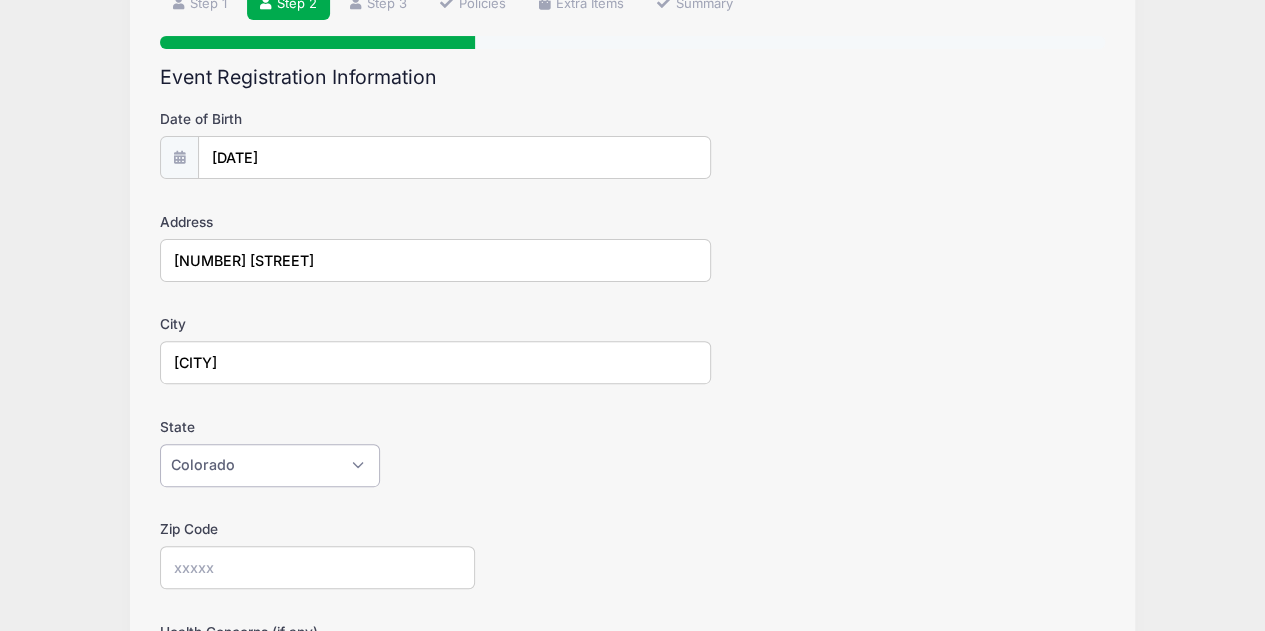click on "Alabama Alaska American Samoa Arizona Arkansas Armed Forces Africa Armed Forces Americas Armed Forces Canada Armed Forces Europe Armed Forces Middle East Armed Forces Pacific California Colorado Connecticut Delaware District of Columbia Federated States Of Micronesia Florida Georgia Guam Hawaii Idaho Illinois Indiana Iowa Kansas Kentucky Louisiana Maine Marshall Islands Maryland Massachusetts Michigan Minnesota Mississippi Missouri Montana Nebraska Nevada New Hampshire New Jersey New Mexico New York North Carolina North Dakota Northern Mariana Islands Ohio Oklahoma Oregon Palau Pennsylvania Puerto Rico Rhode Island South Carolina South Dakota Tennessee Texas Utah Vermont Virgin Islands Virginia Washington West Virginia Wisconsin Wyoming Other-Canada Other" at bounding box center (270, 465) 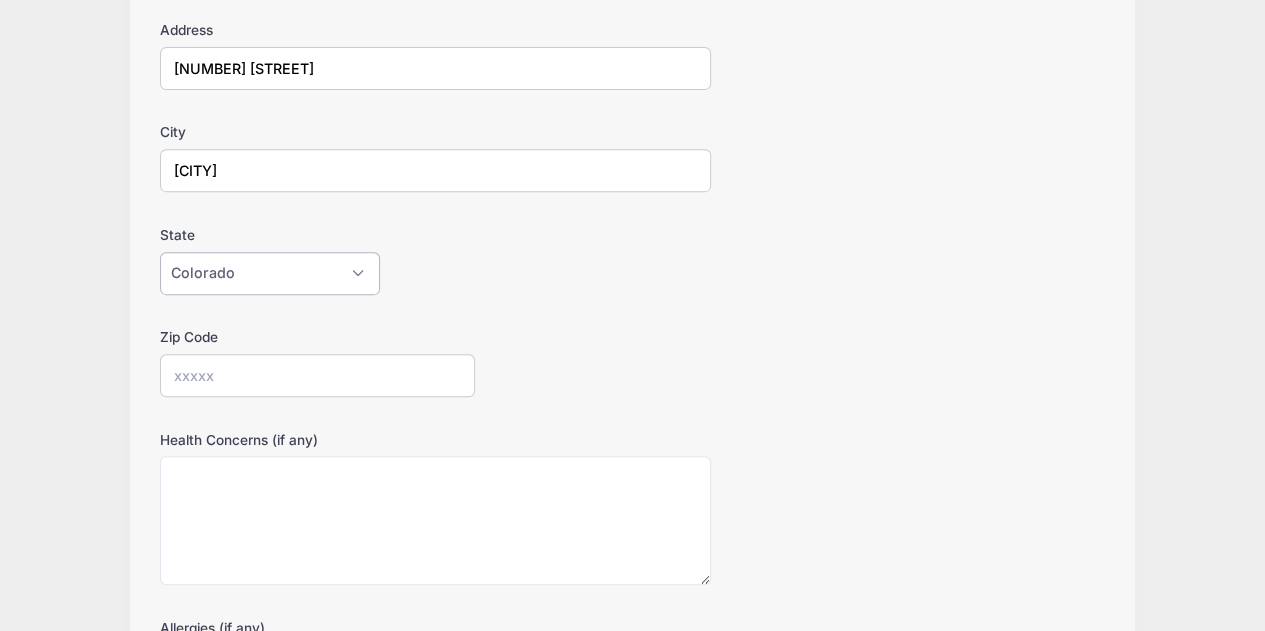 scroll, scrollTop: 376, scrollLeft: 0, axis: vertical 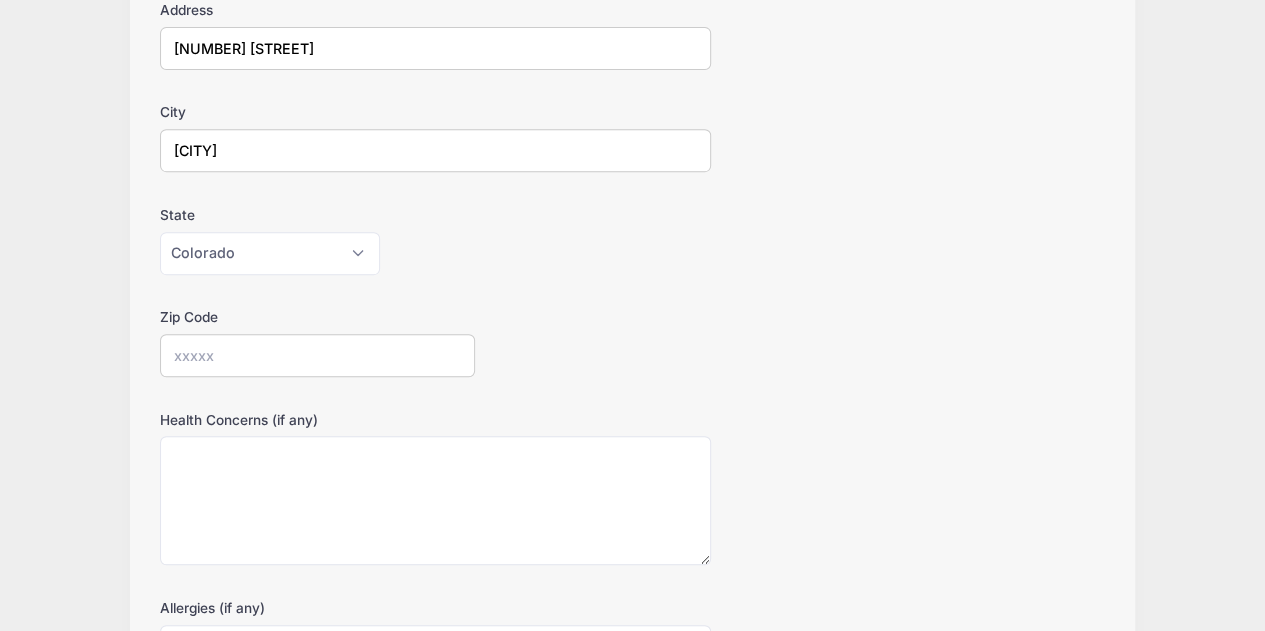 click on "Zip Code" at bounding box center (317, 355) 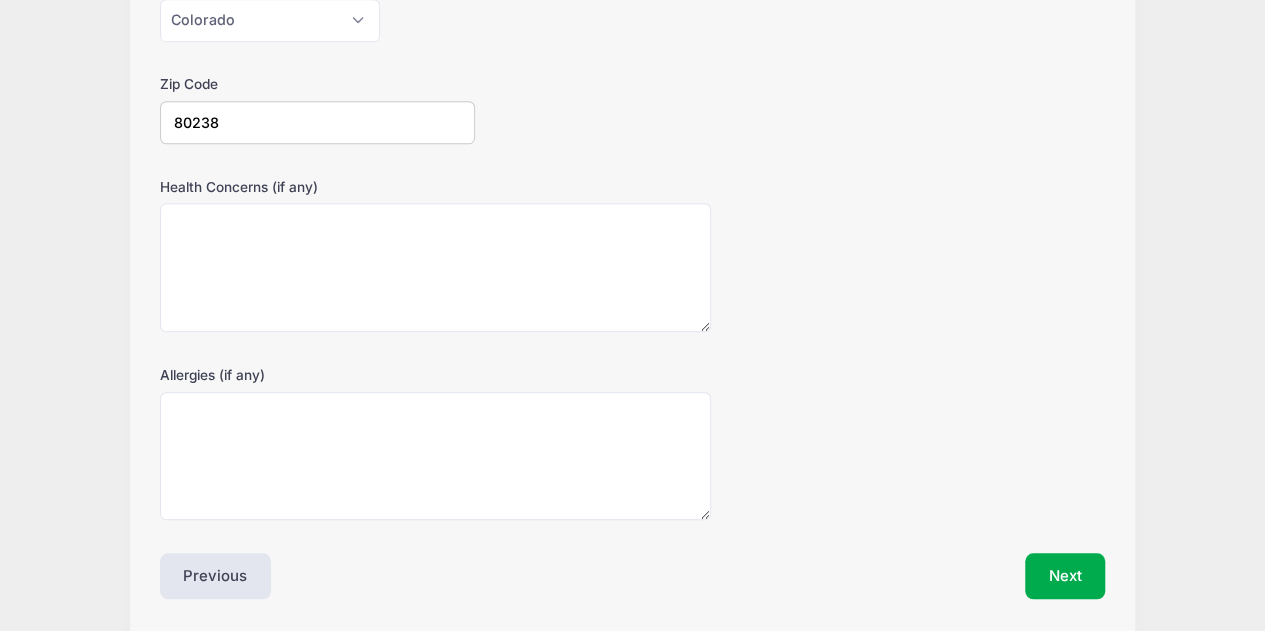 scroll, scrollTop: 676, scrollLeft: 0, axis: vertical 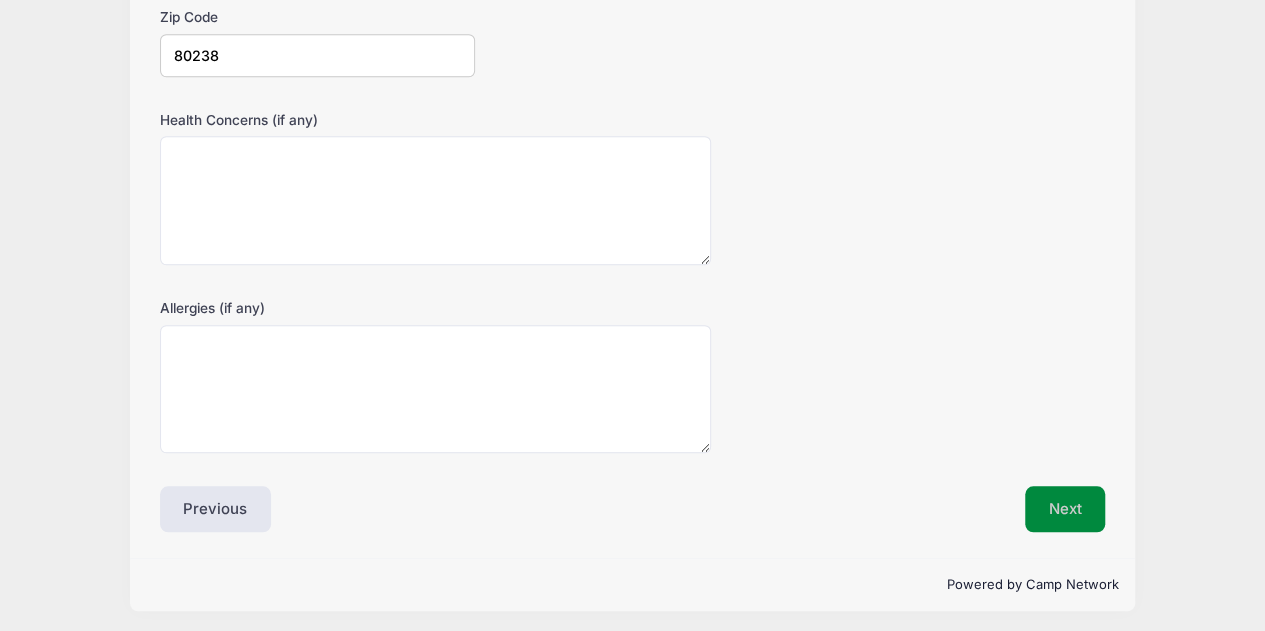 type on "80238" 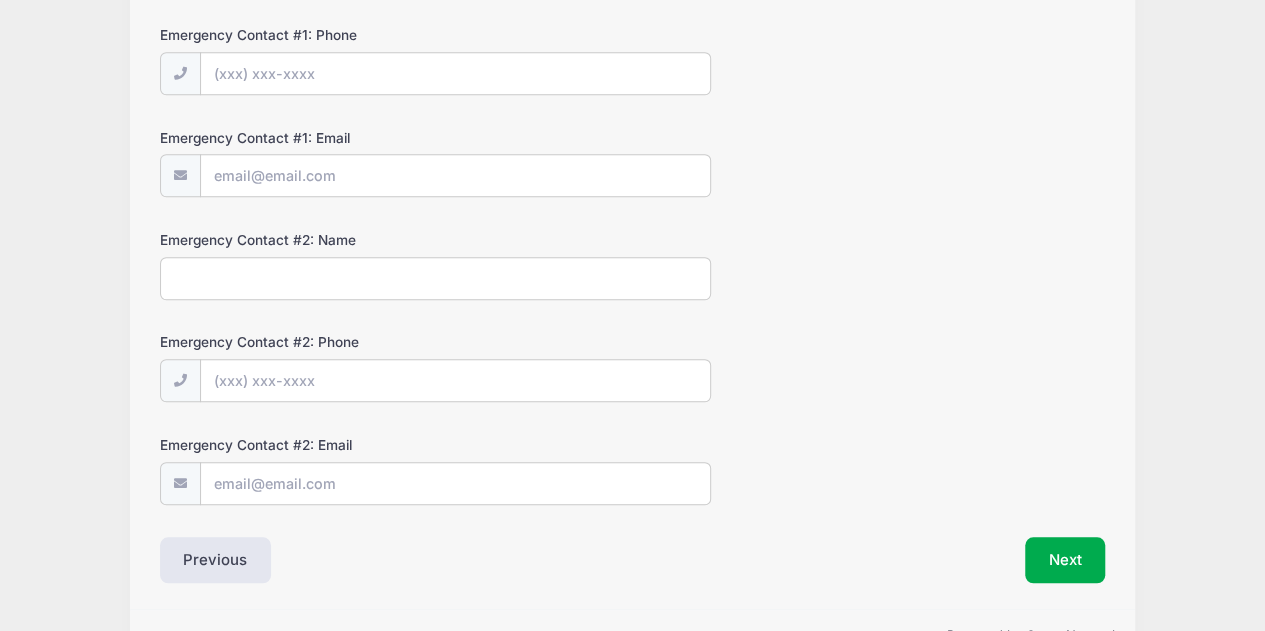 scroll, scrollTop: 0, scrollLeft: 0, axis: both 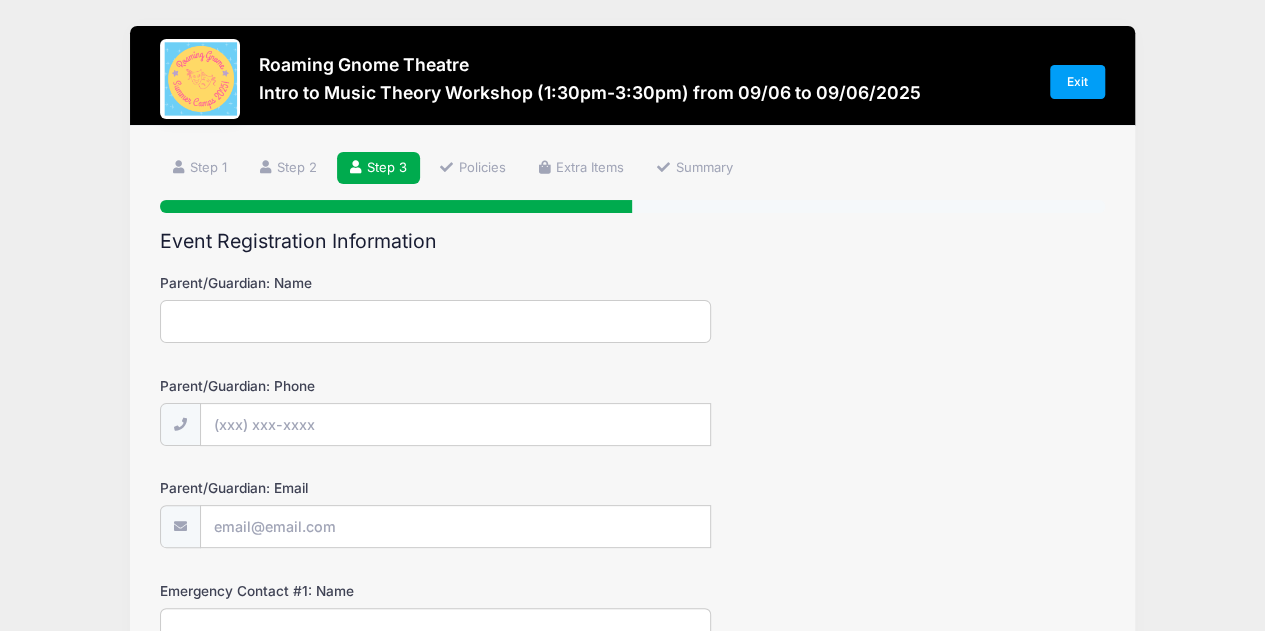 click on "Parent/Guardian: Name" at bounding box center (436, 321) 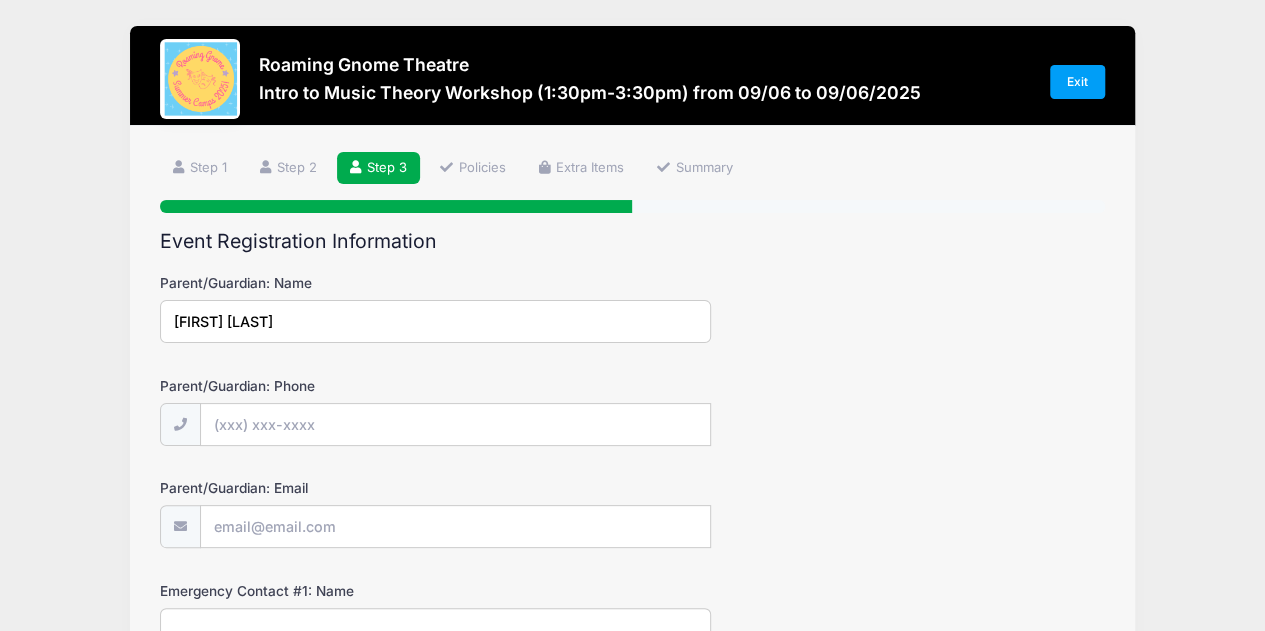 type on "[FIRST] [LAST]" 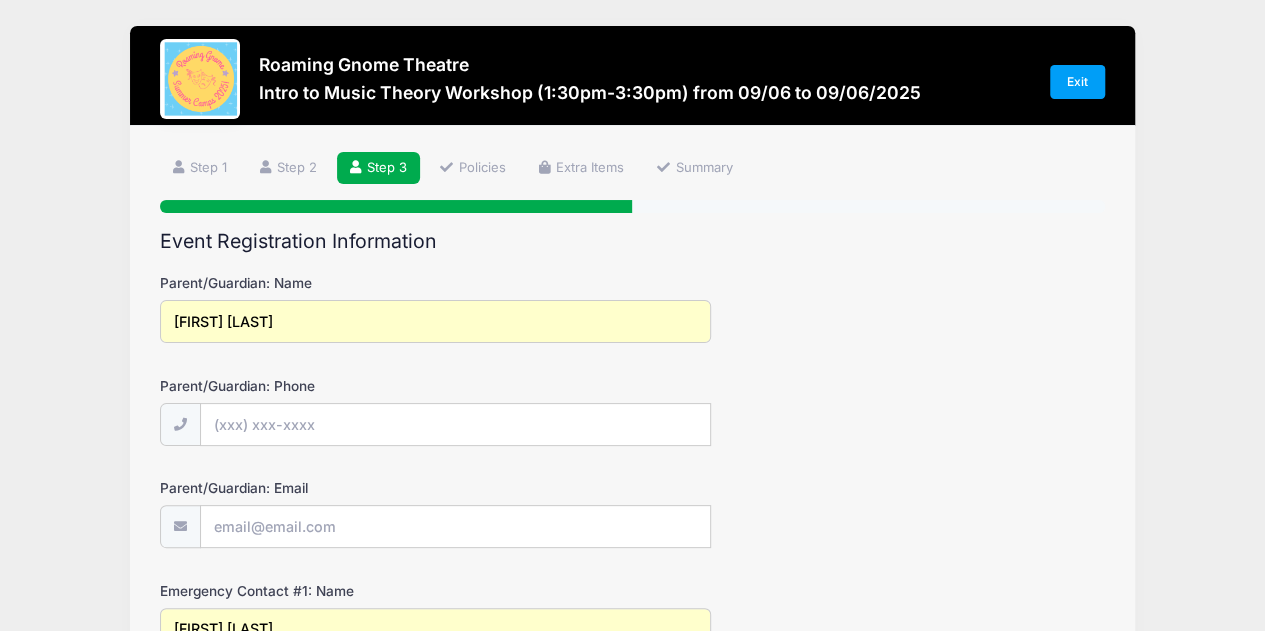 type on "[FIRST] [LAST]" 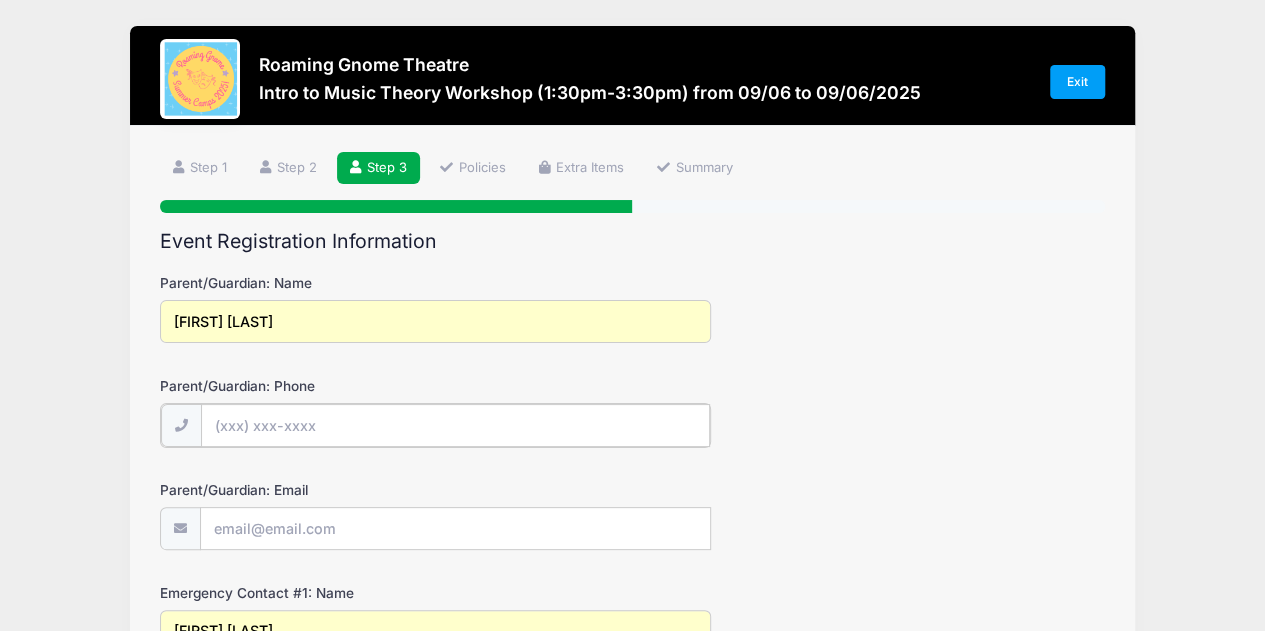 type on "[PHONE]" 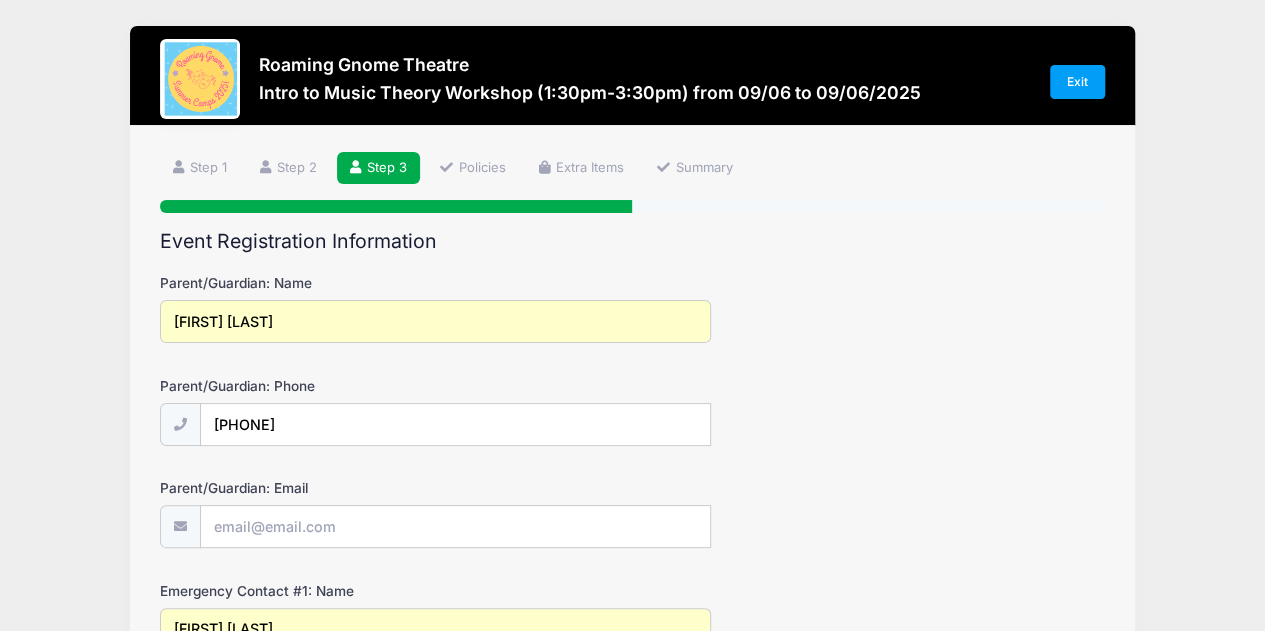 type on "[PHONE]" 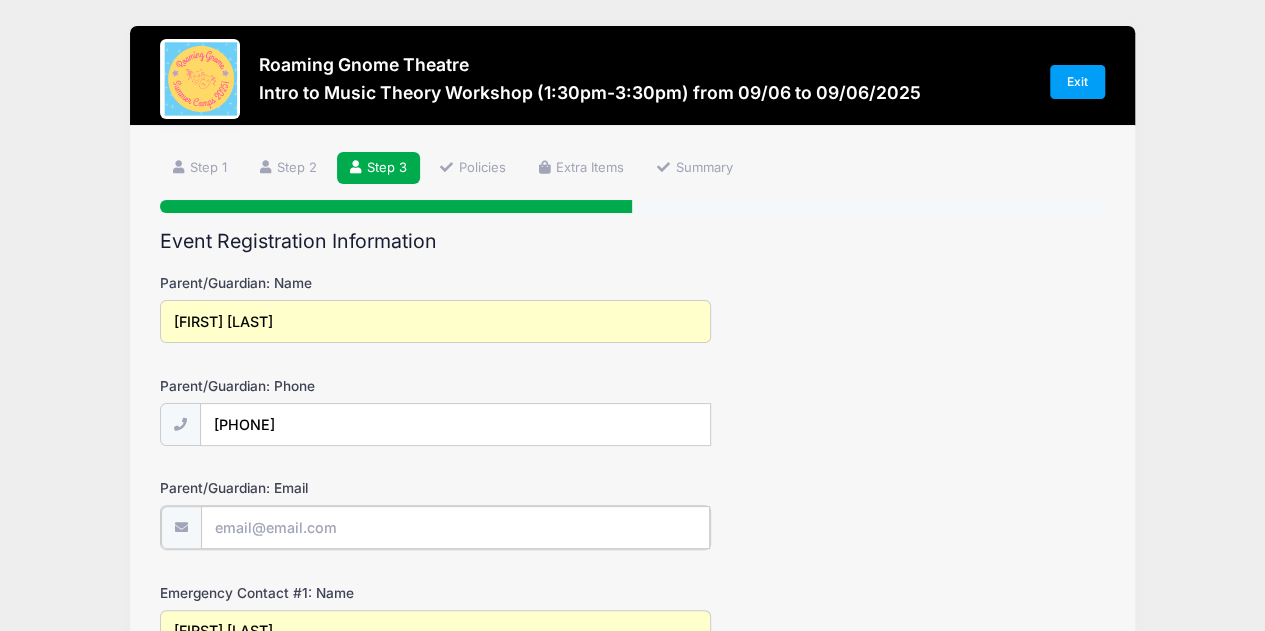 type on "[EMAIL]" 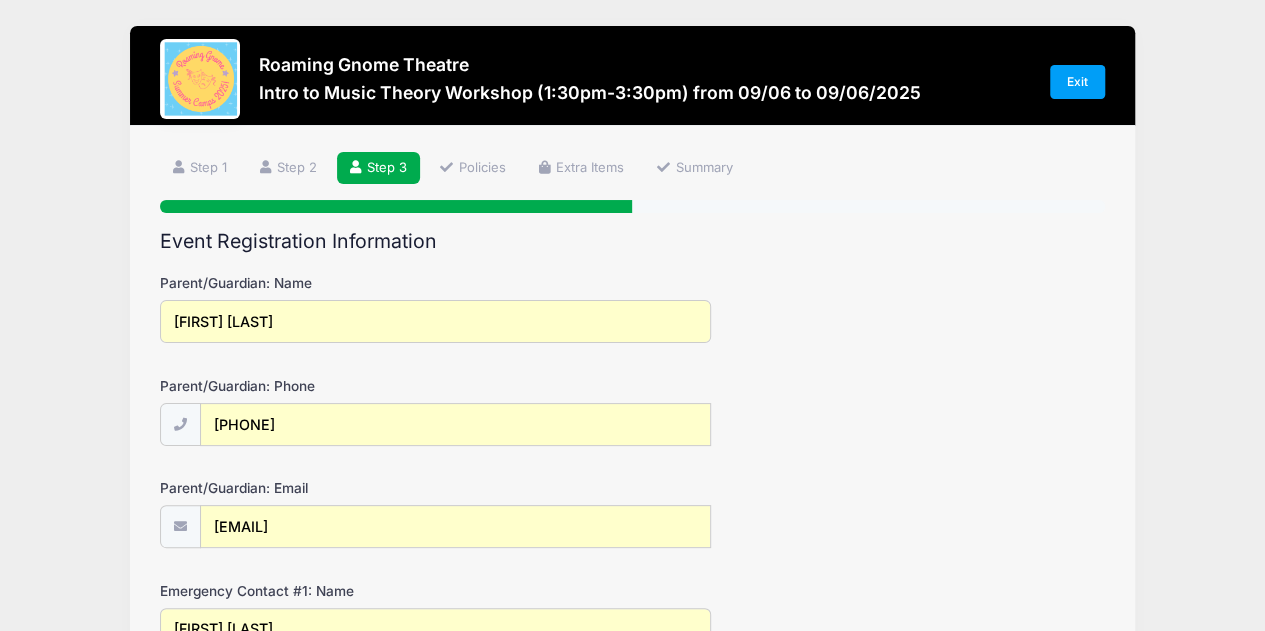 type on "[EMAIL]" 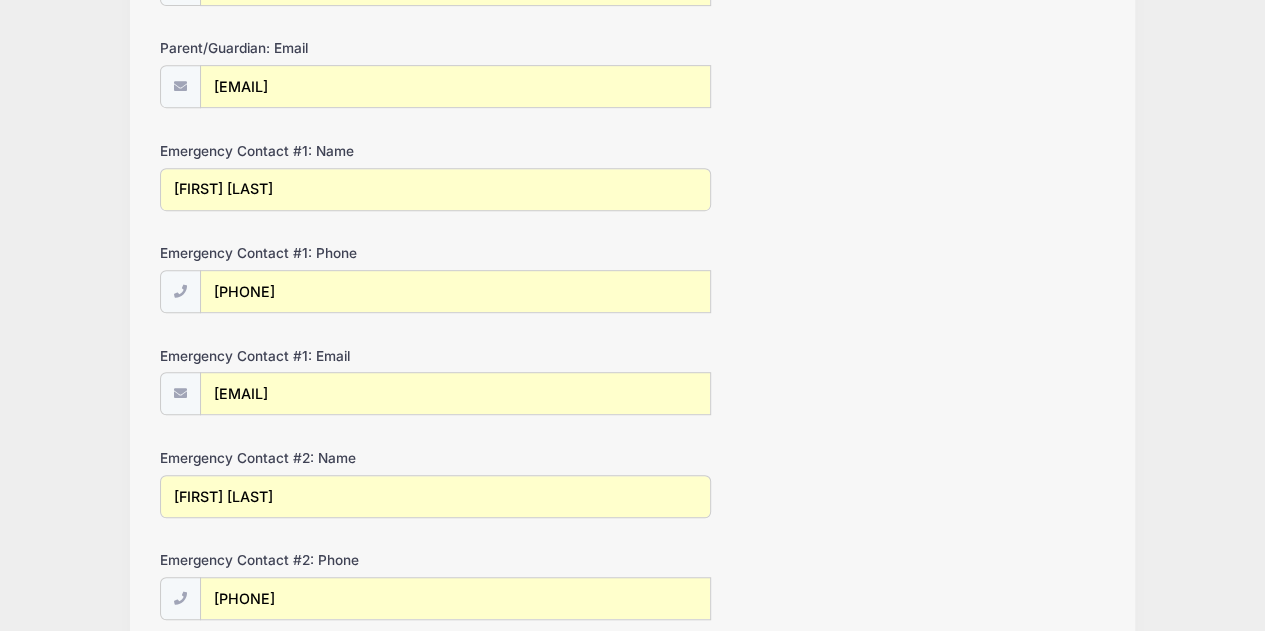 scroll, scrollTop: 504, scrollLeft: 0, axis: vertical 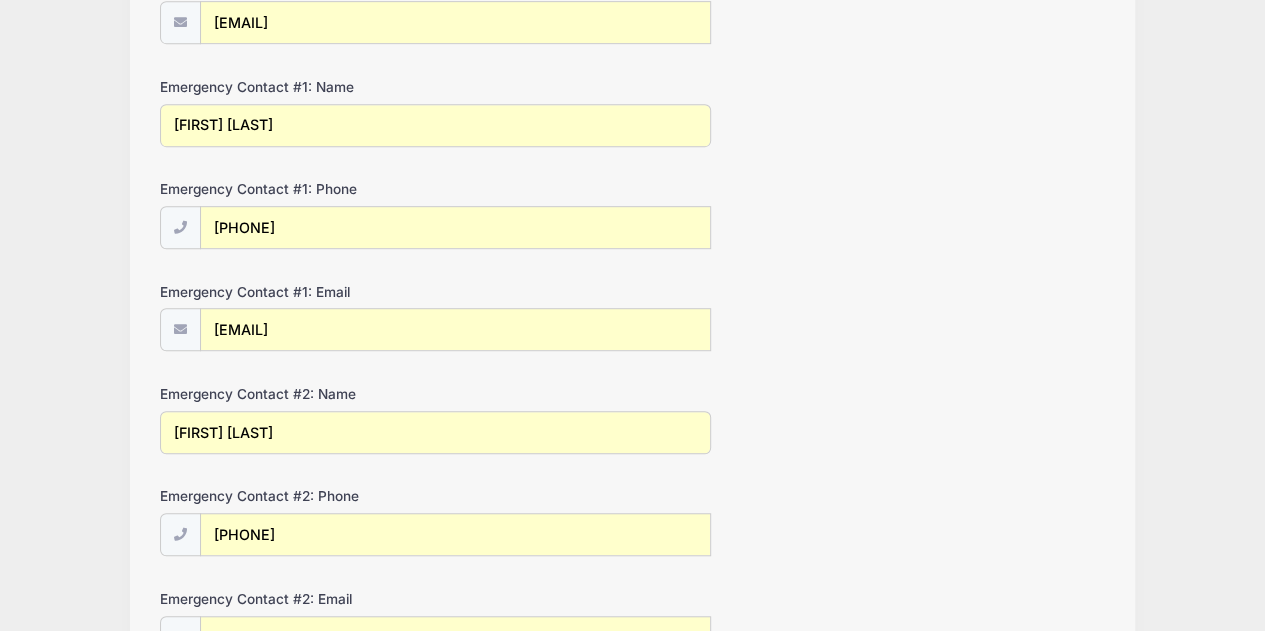 drag, startPoint x: 266, startPoint y: 438, endPoint x: 130, endPoint y: 407, distance: 139.48836 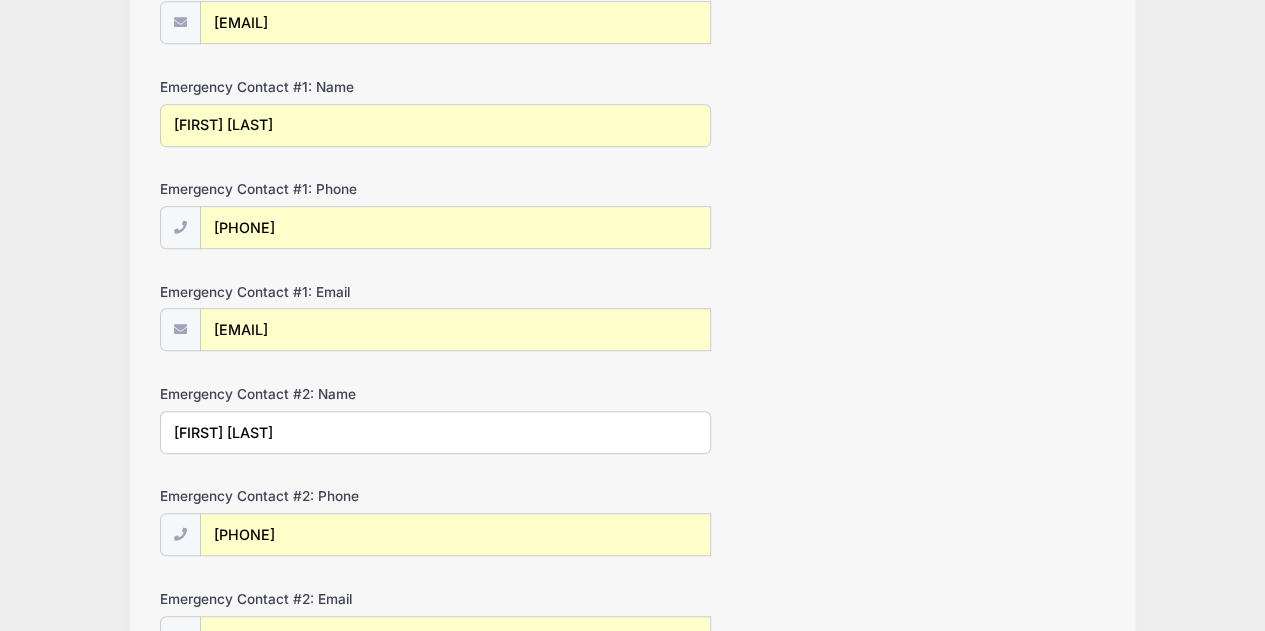 type on "[FIRST] [LAST]" 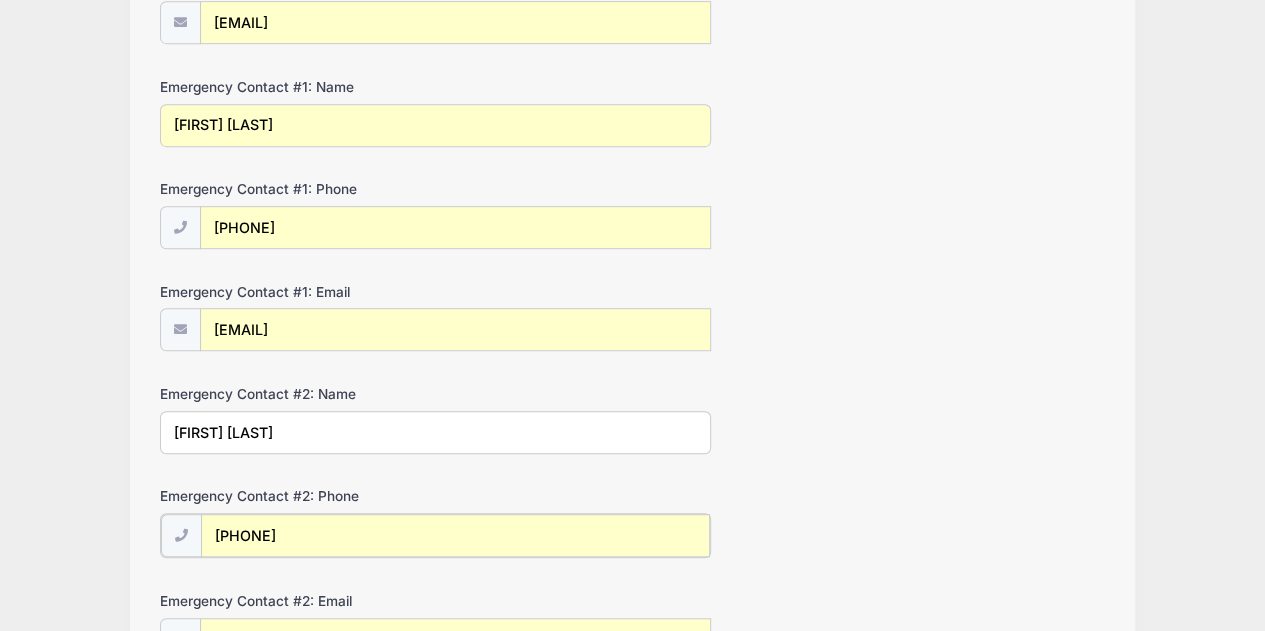 click on "[PHONE]" at bounding box center (456, 535) 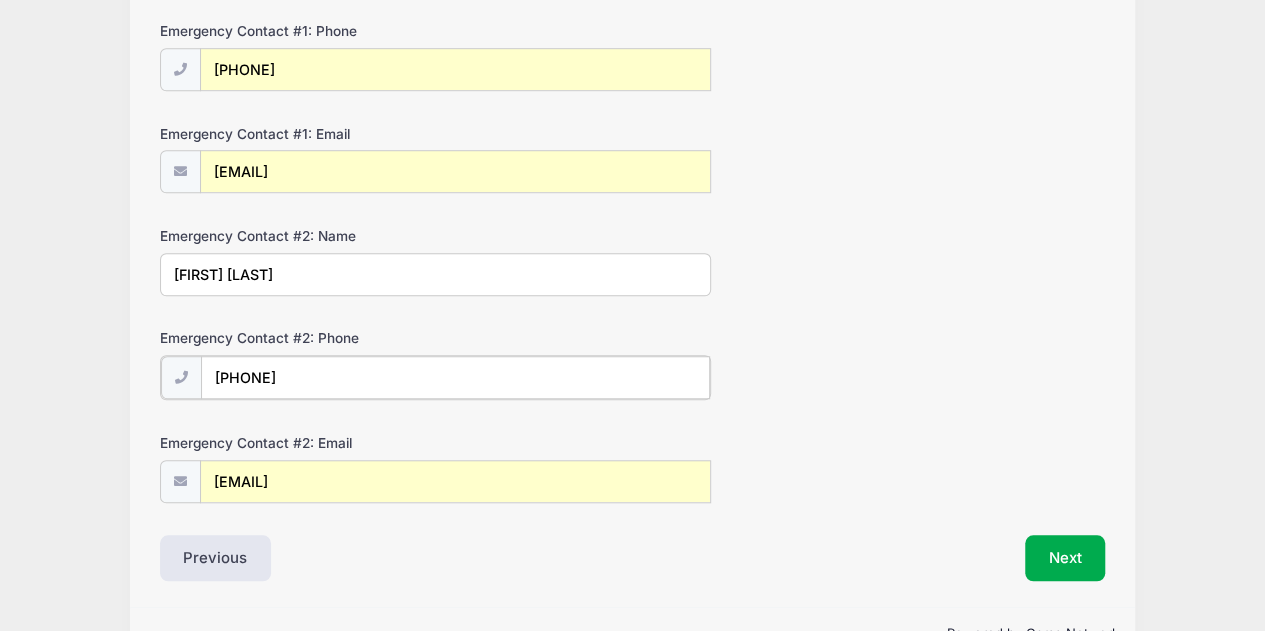 scroll, scrollTop: 676, scrollLeft: 0, axis: vertical 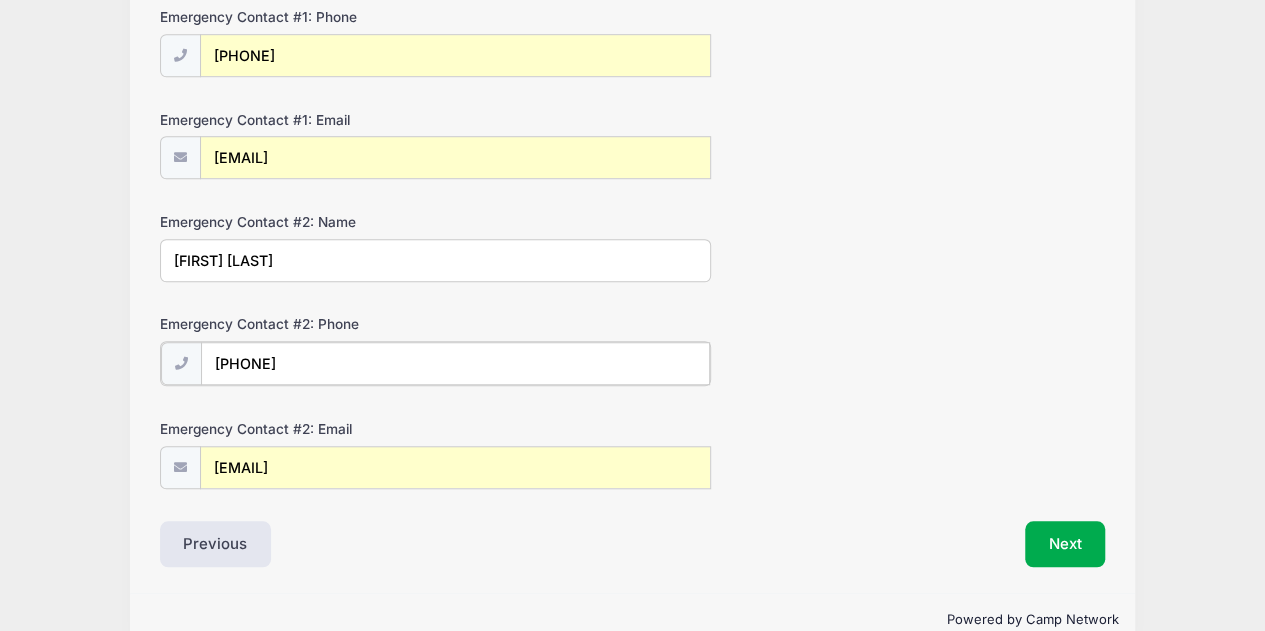 type on "[PHONE]" 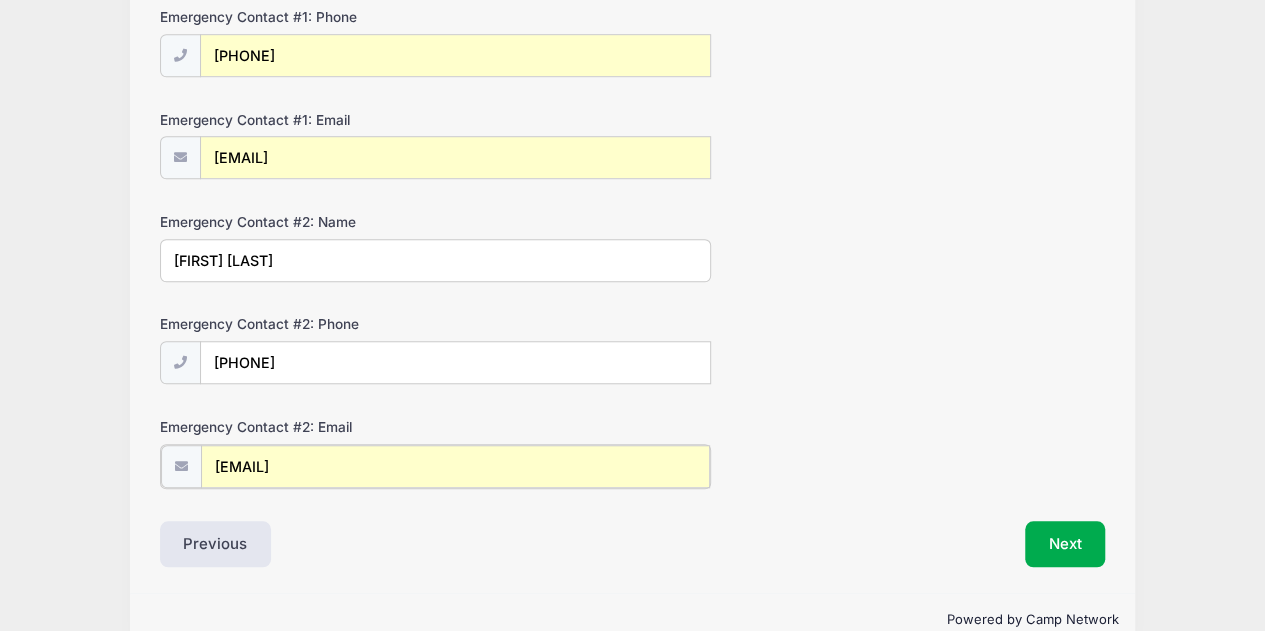 drag, startPoint x: 427, startPoint y: 465, endPoint x: 0, endPoint y: 346, distance: 443.2719 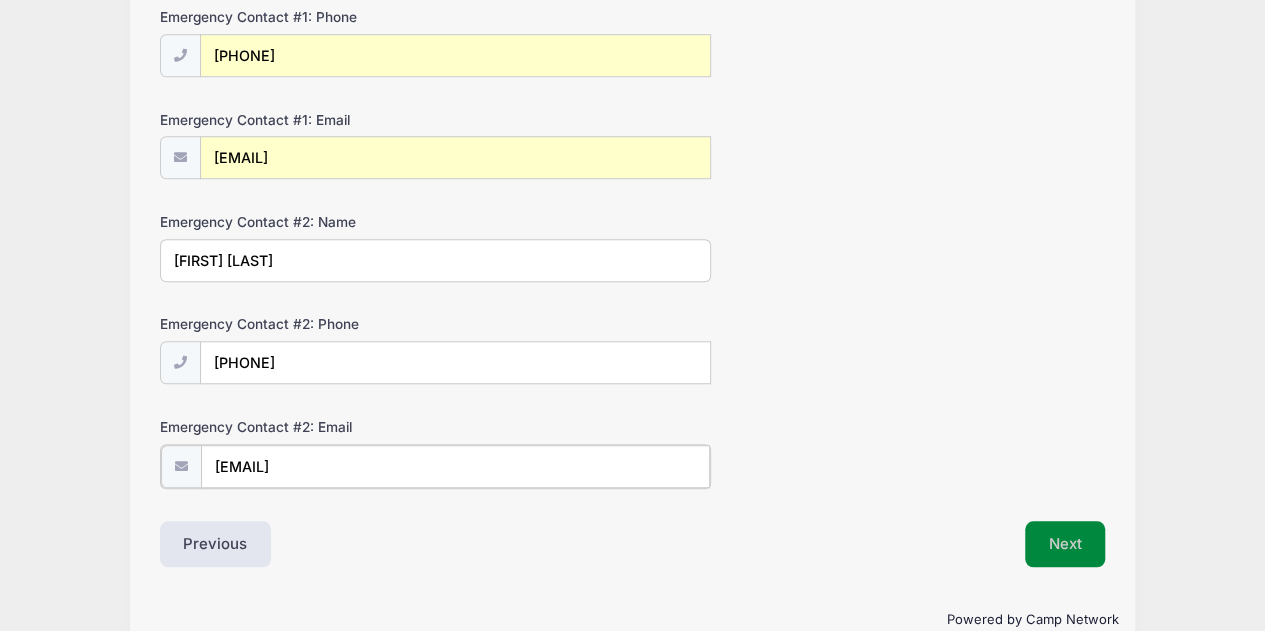 type on "[EMAIL]" 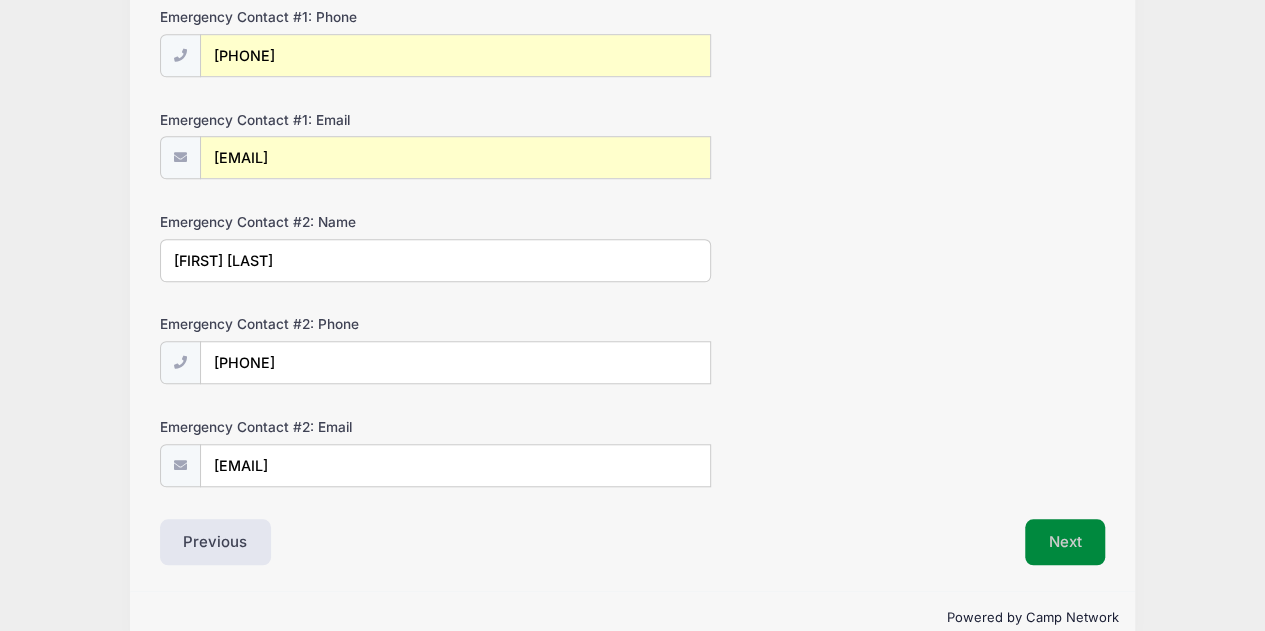 click on "Next" at bounding box center (1065, 542) 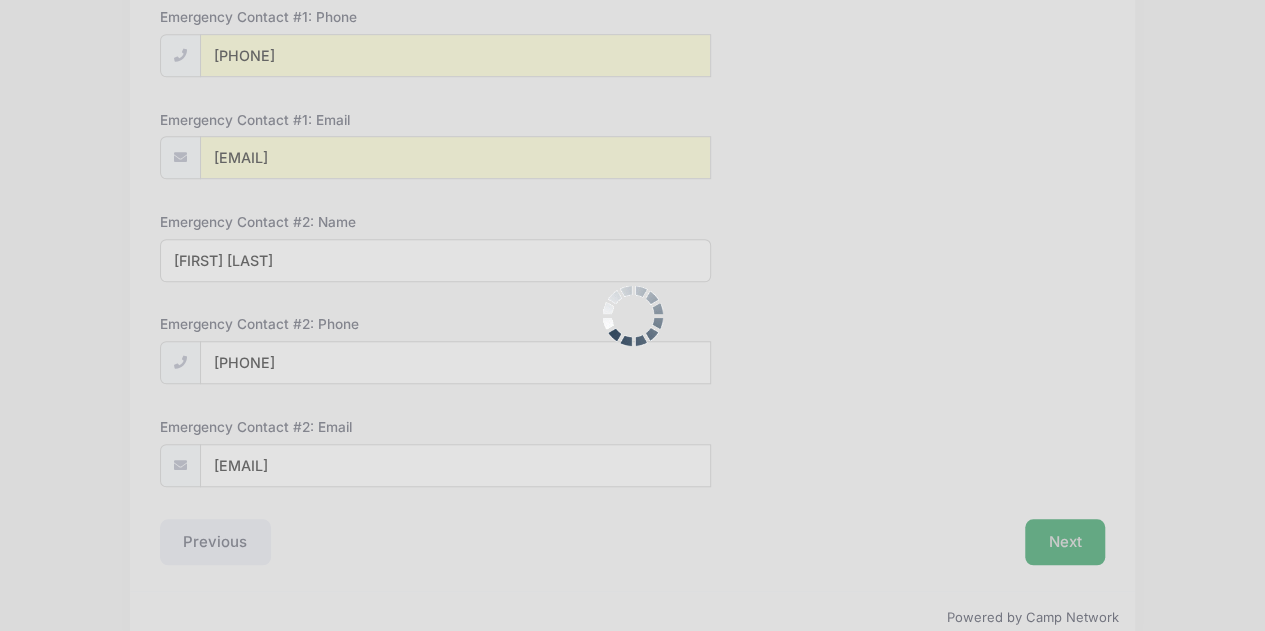 scroll, scrollTop: 208, scrollLeft: 0, axis: vertical 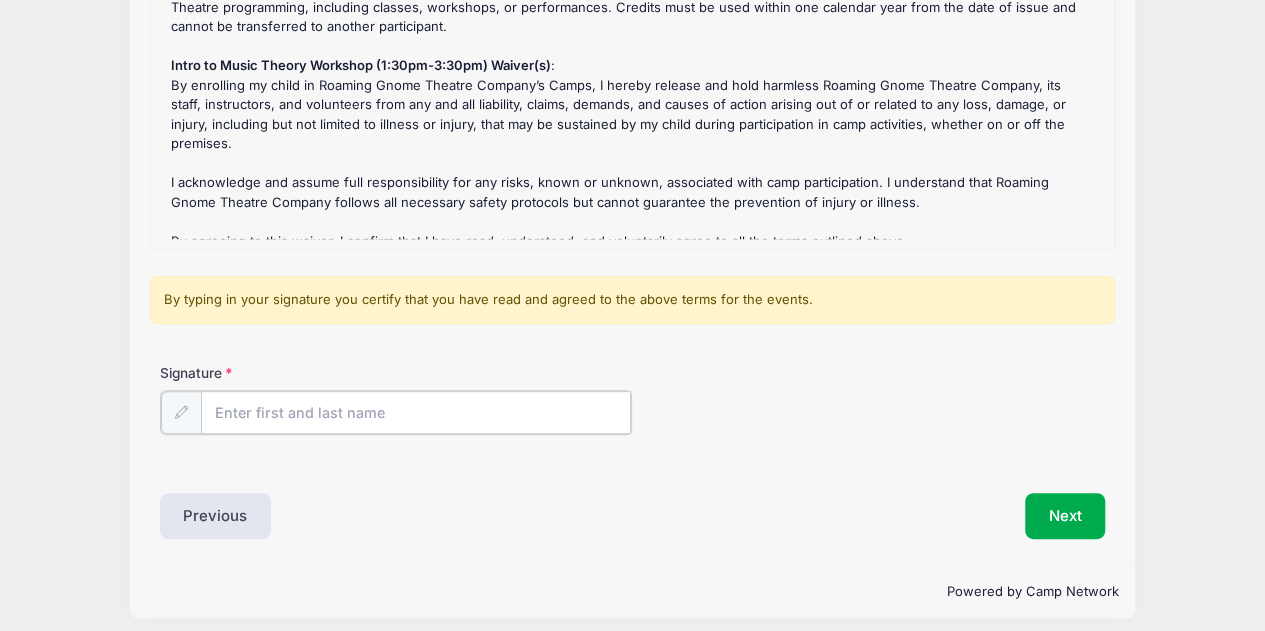 click on "Signature" at bounding box center [416, 412] 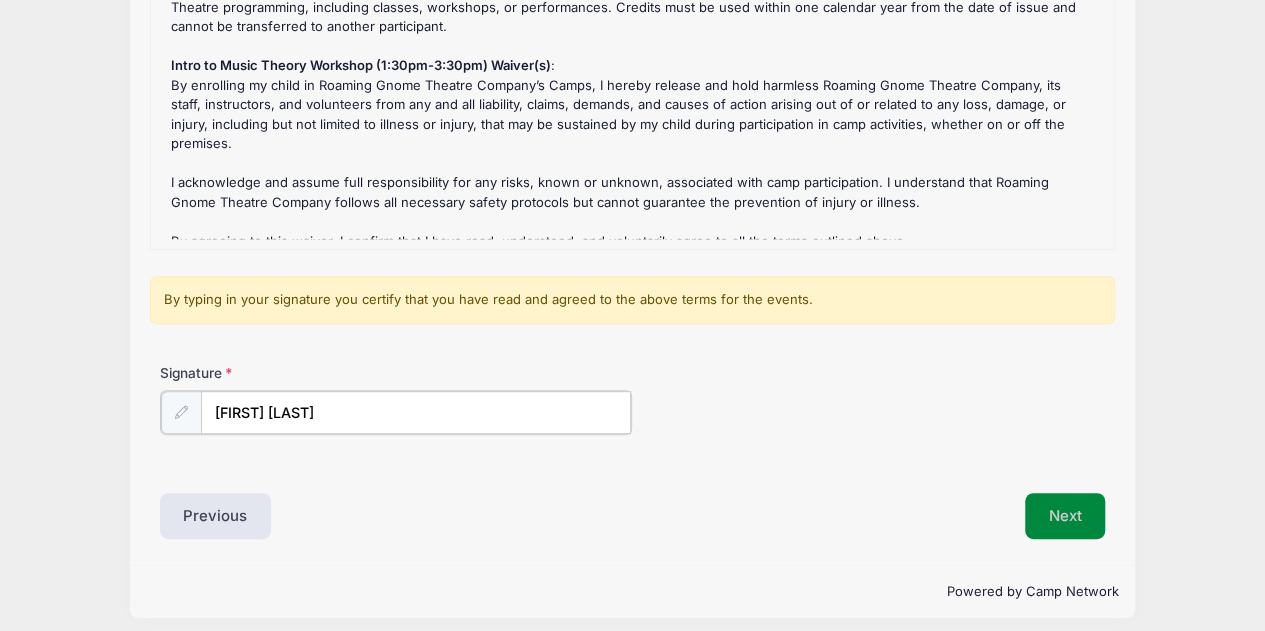 type on "[FIRST] [LAST]" 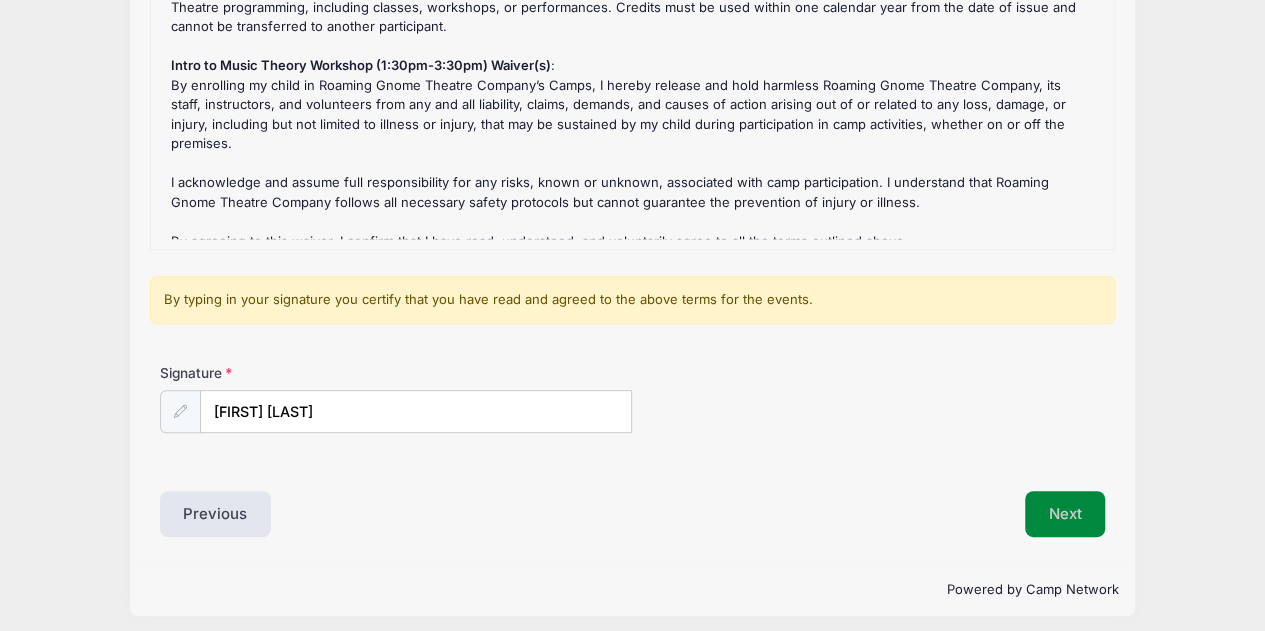 click on "Next" at bounding box center (1065, 514) 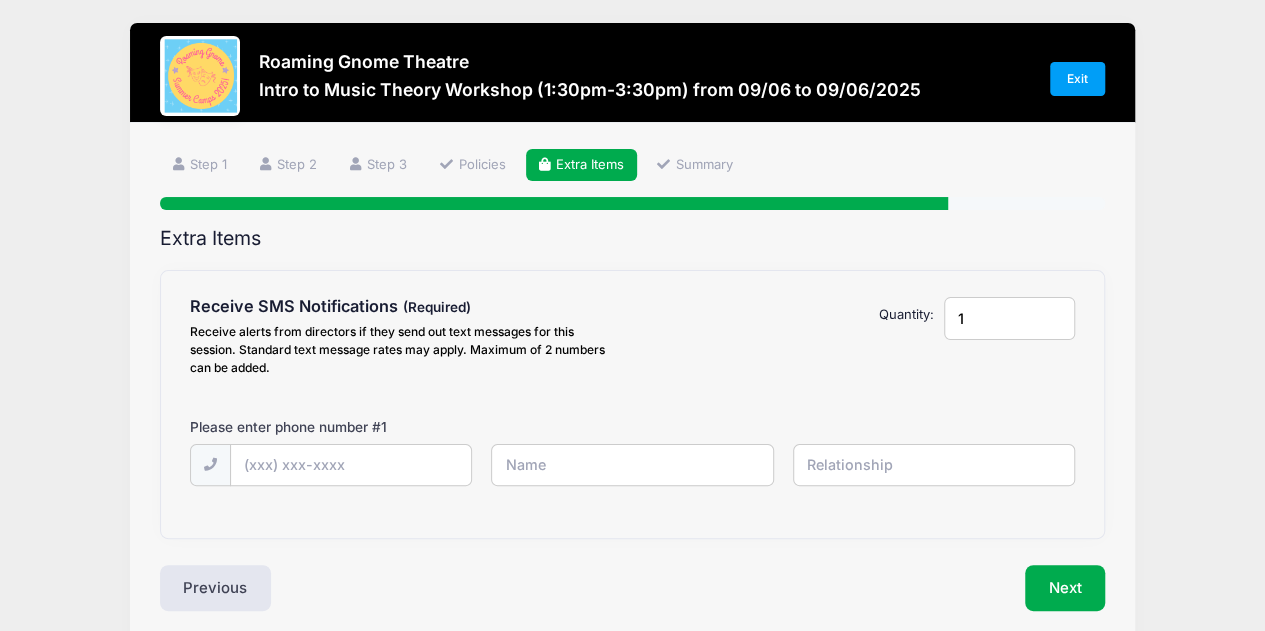 scroll, scrollTop: 0, scrollLeft: 0, axis: both 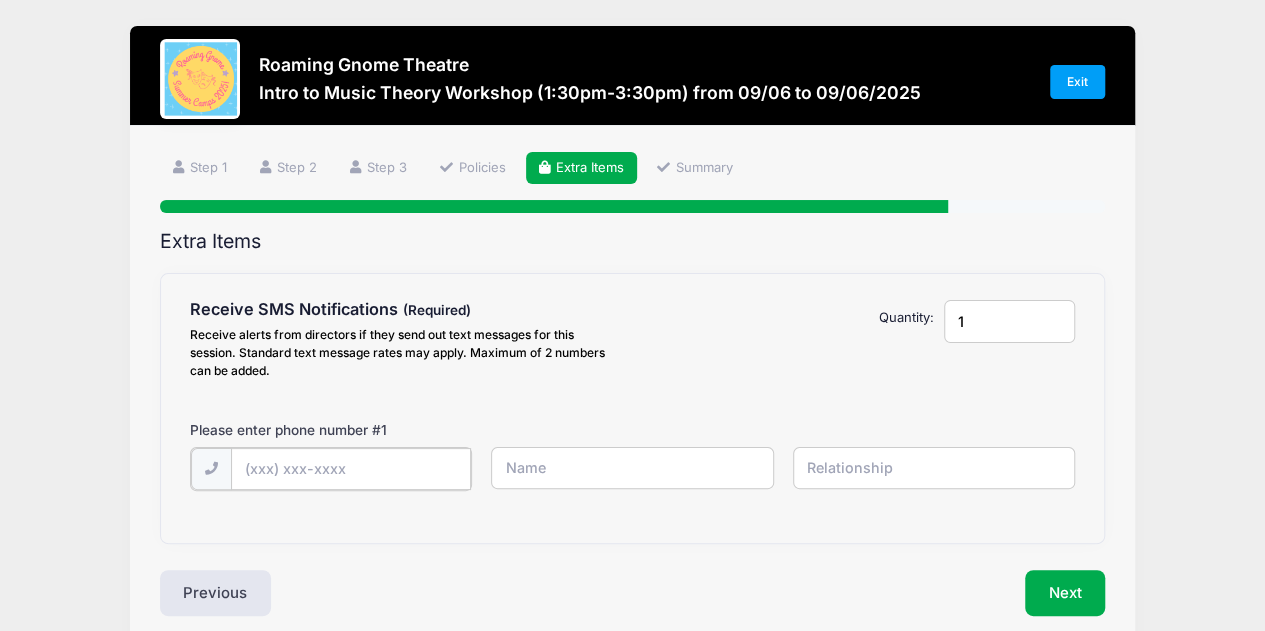 click at bounding box center (0, 0) 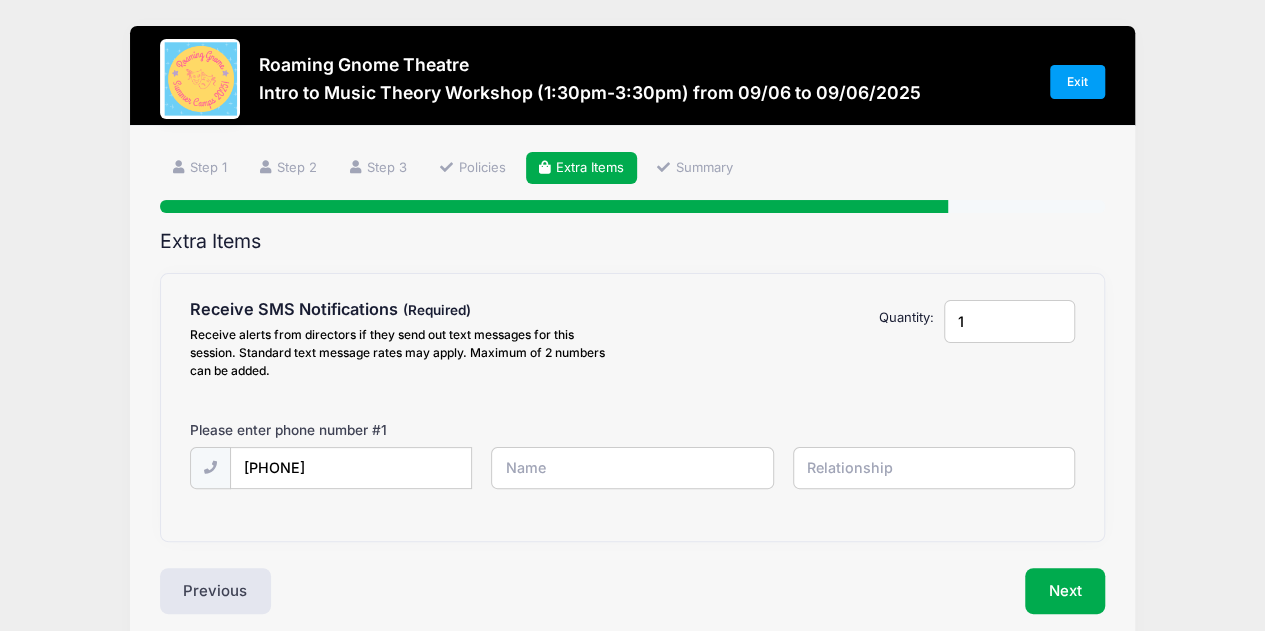 type on "[FIRST] [LAST]" 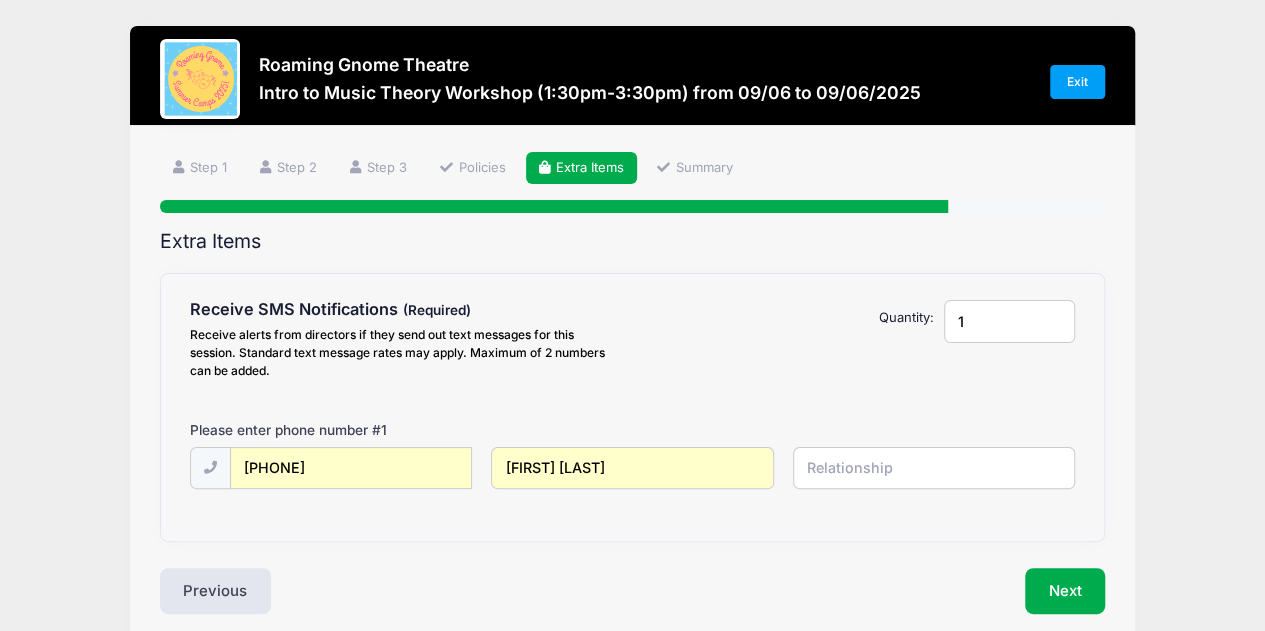 click at bounding box center (0, 0) 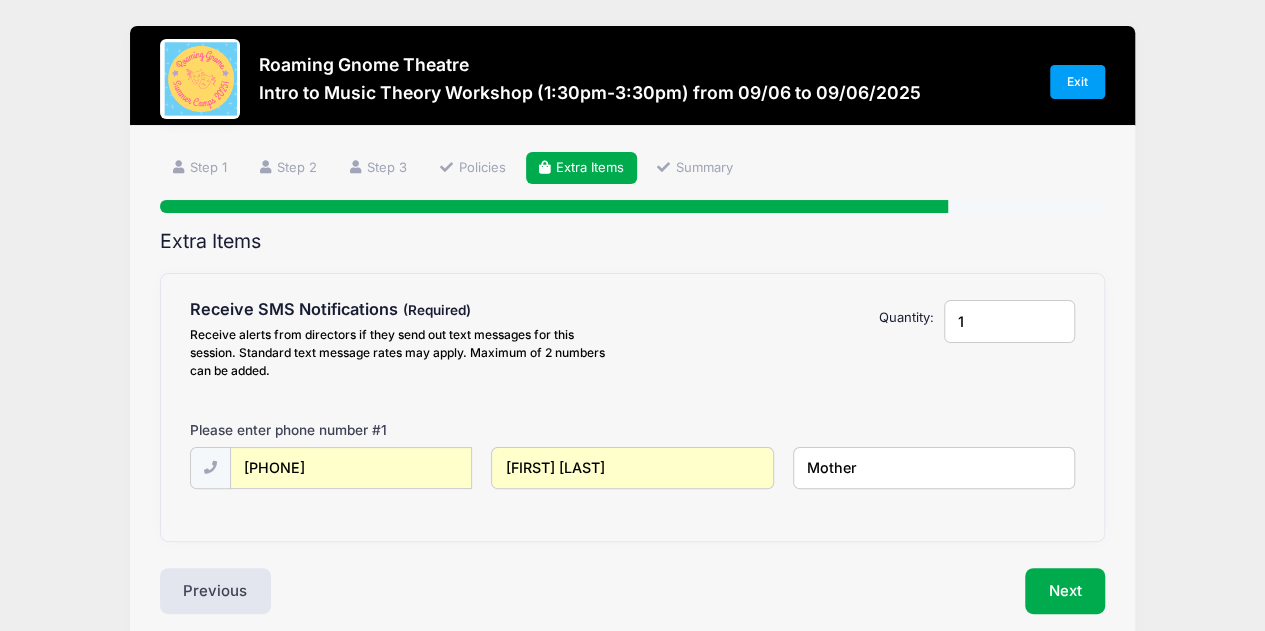scroll, scrollTop: 86, scrollLeft: 0, axis: vertical 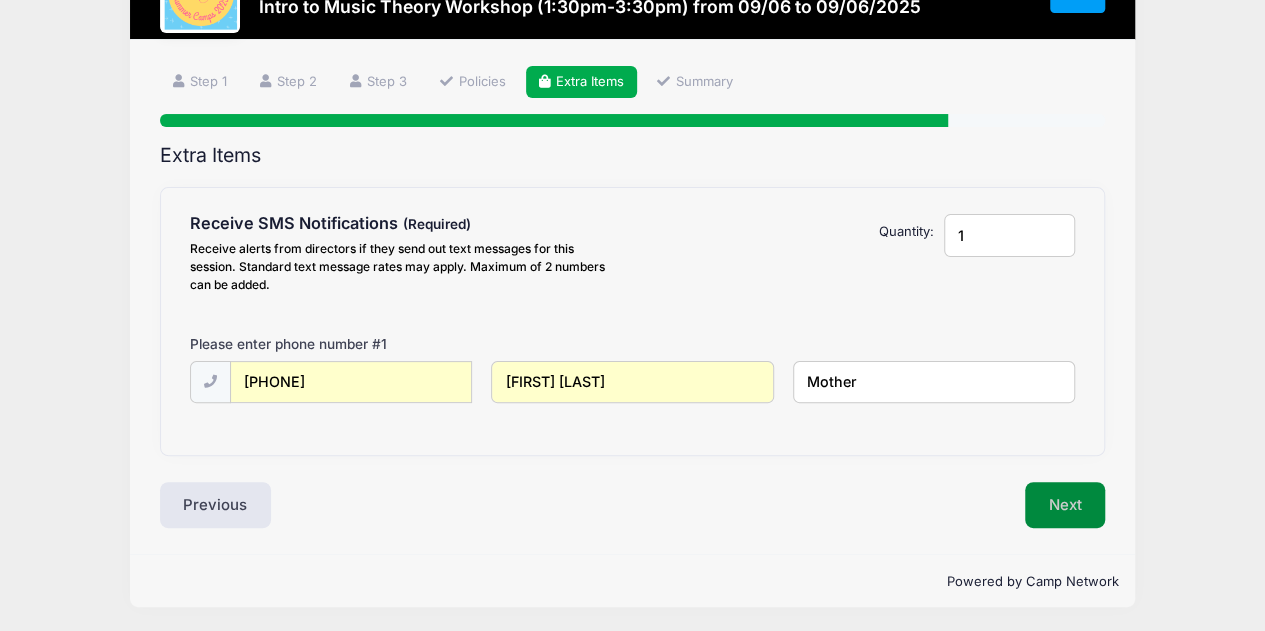 type on "Mother" 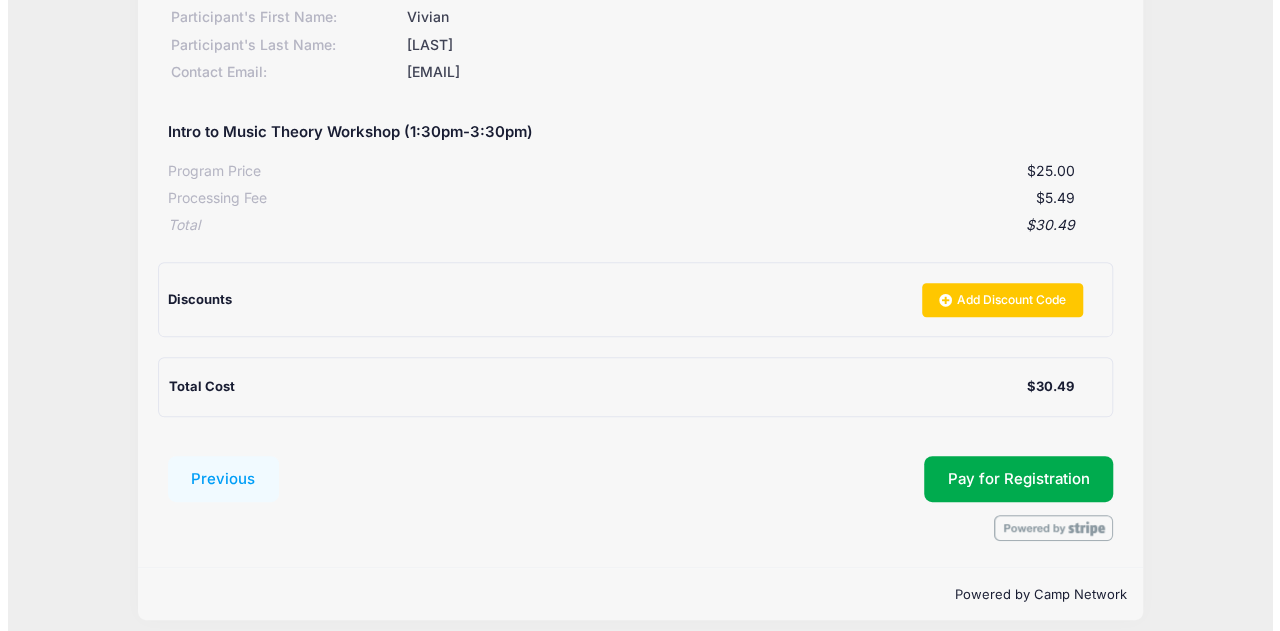 scroll, scrollTop: 313, scrollLeft: 0, axis: vertical 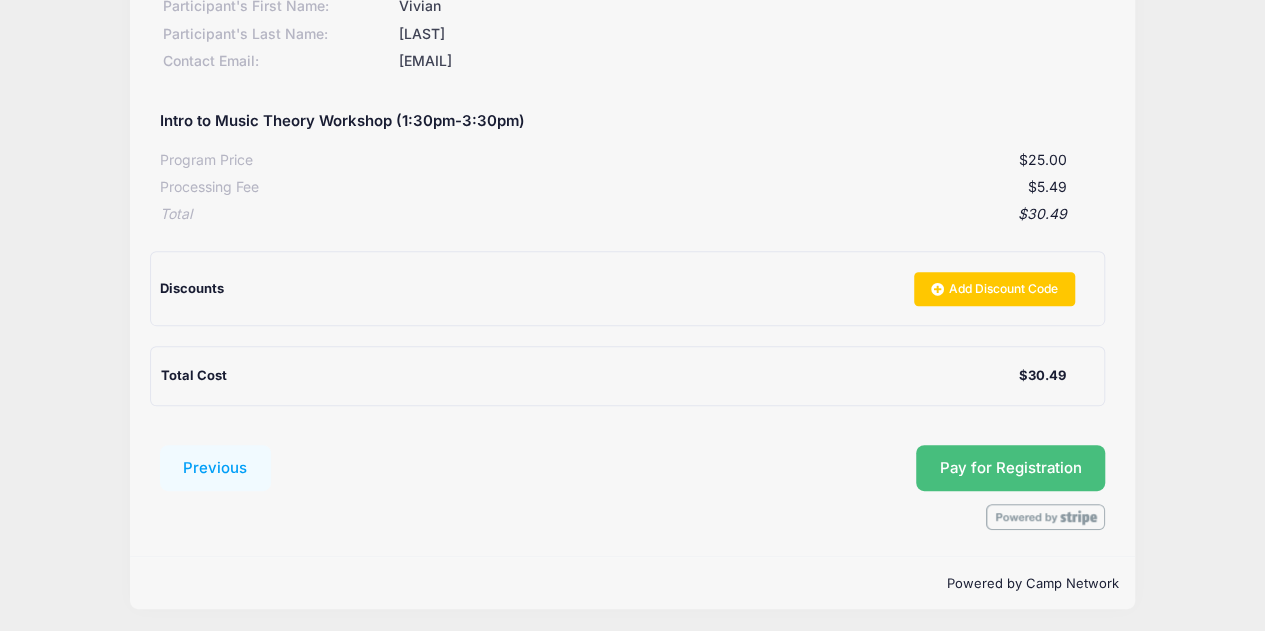 click on "Pay for Registration" at bounding box center (1011, 468) 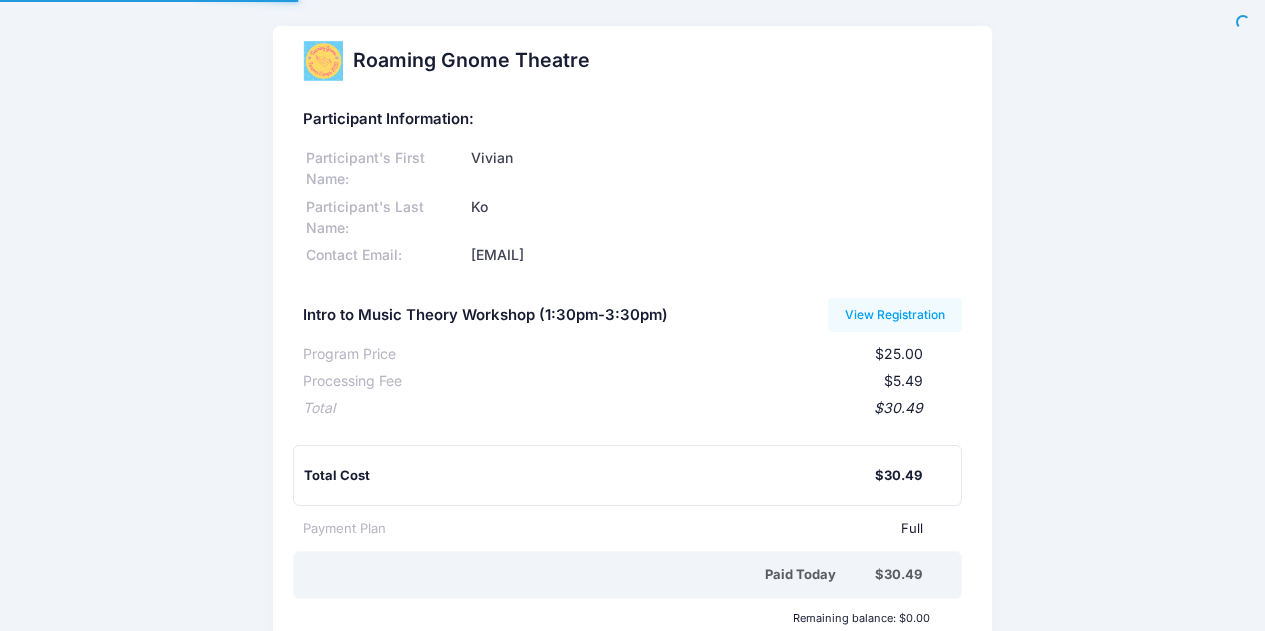 scroll, scrollTop: 0, scrollLeft: 0, axis: both 